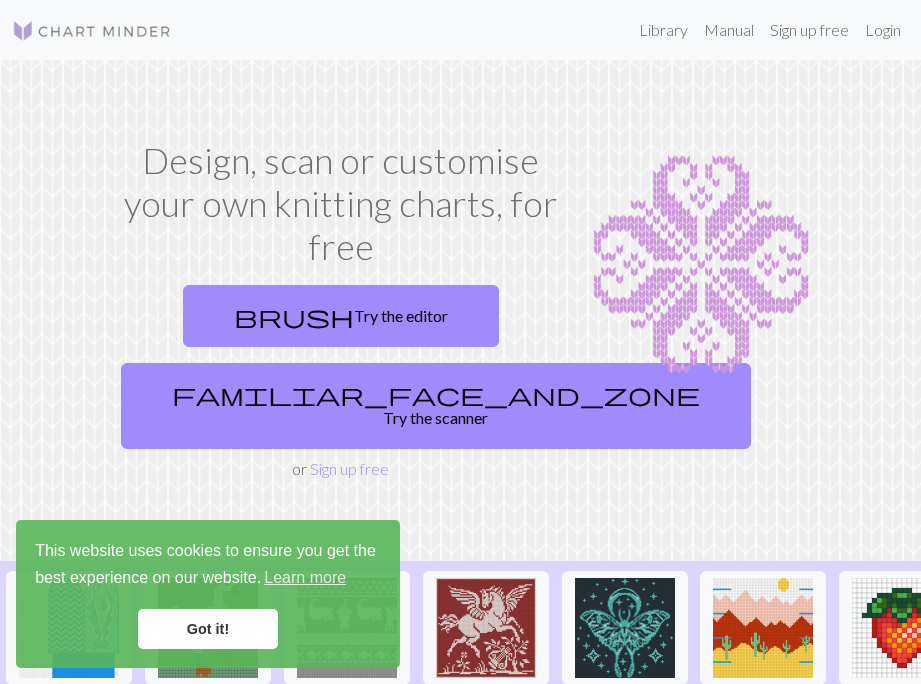 scroll, scrollTop: 0, scrollLeft: 0, axis: both 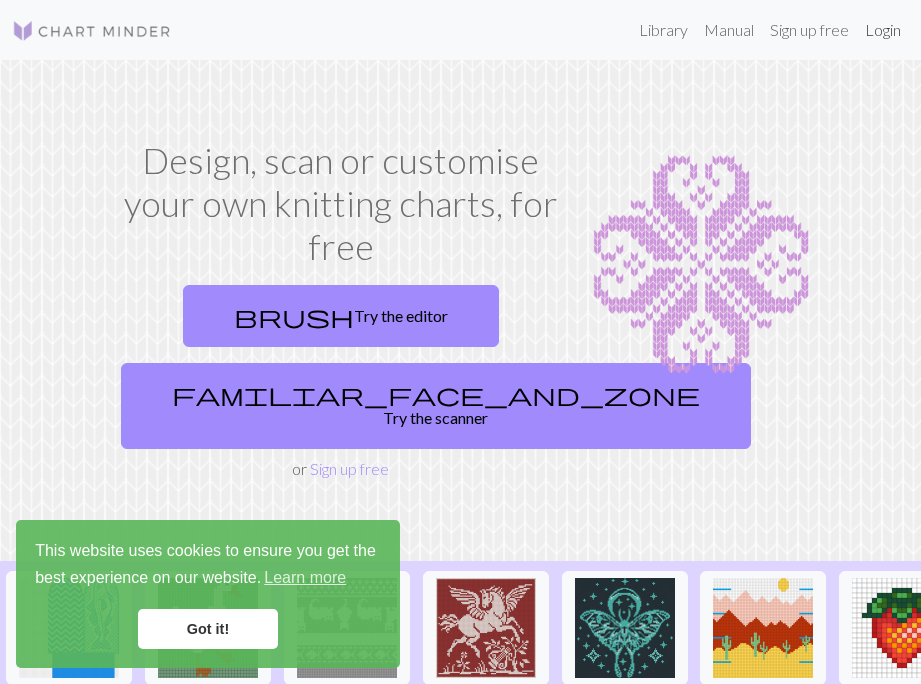 click on "Login" at bounding box center [883, 30] 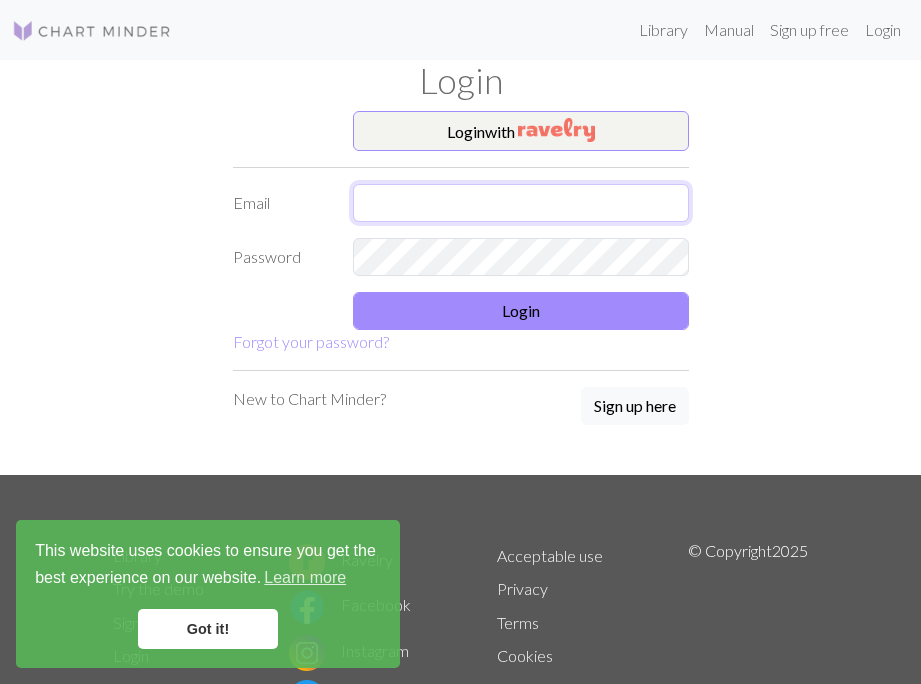 click at bounding box center (521, 203) 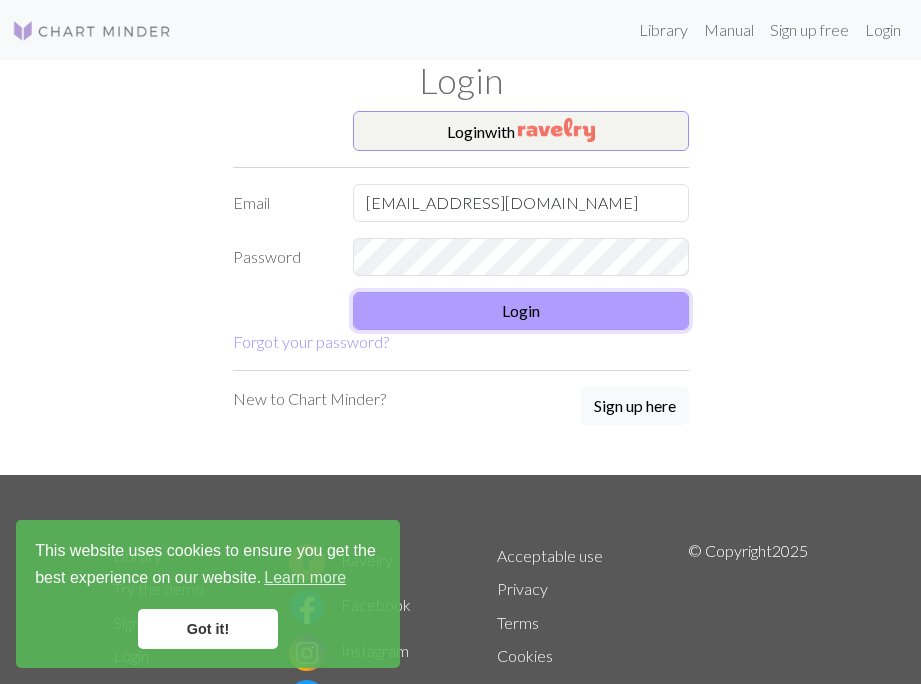 click on "Login" at bounding box center [521, 311] 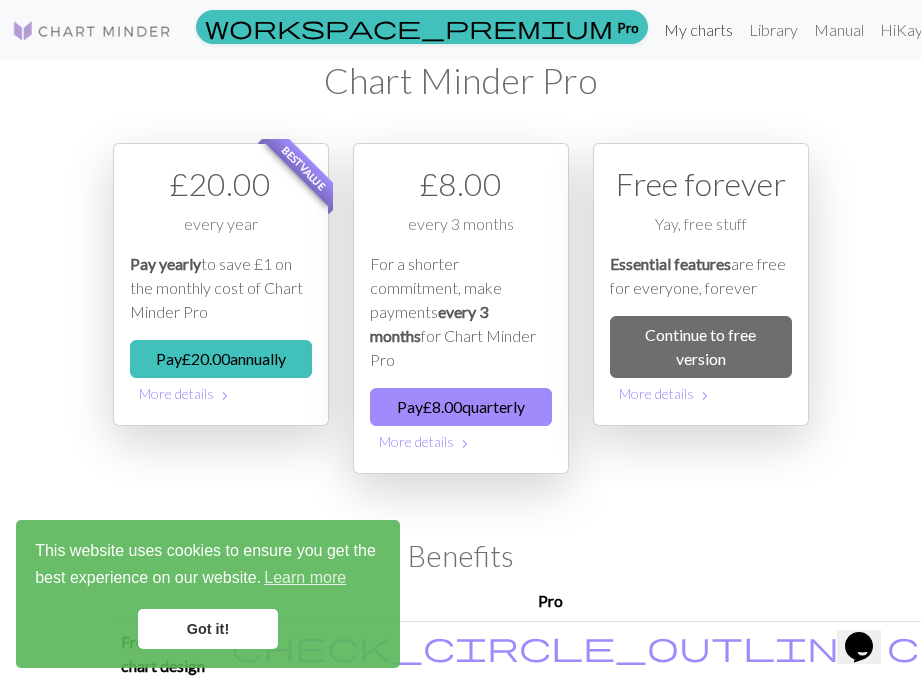 click on "My charts" at bounding box center (698, 30) 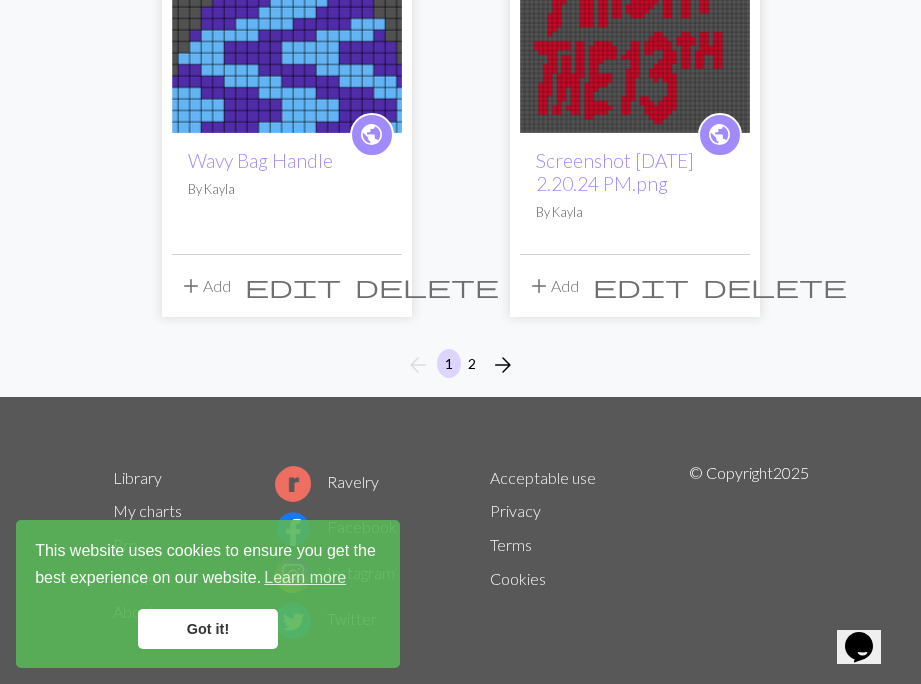 scroll, scrollTop: 3468, scrollLeft: 0, axis: vertical 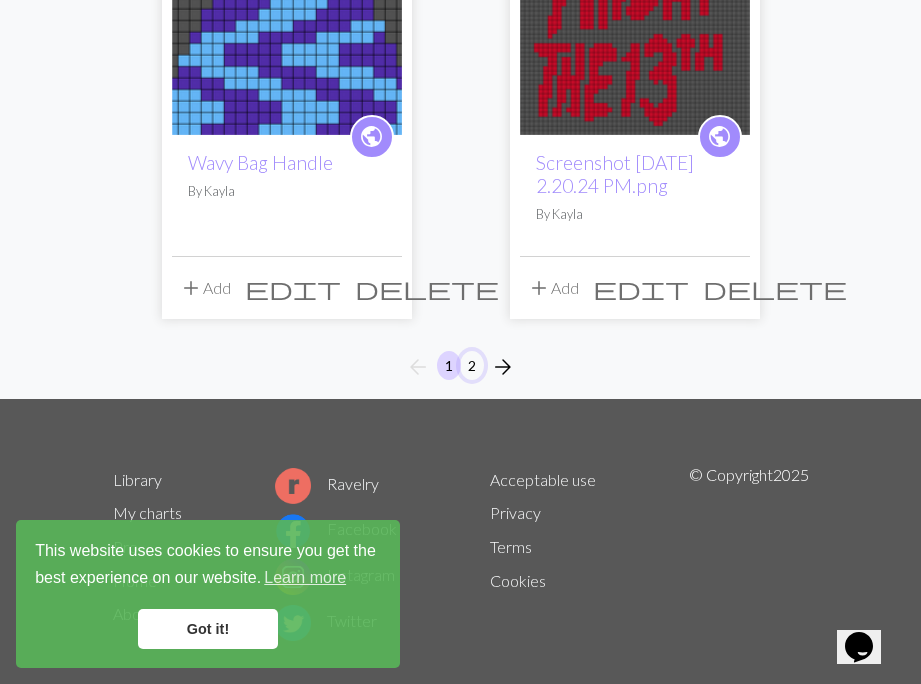 click on "2" at bounding box center [472, 365] 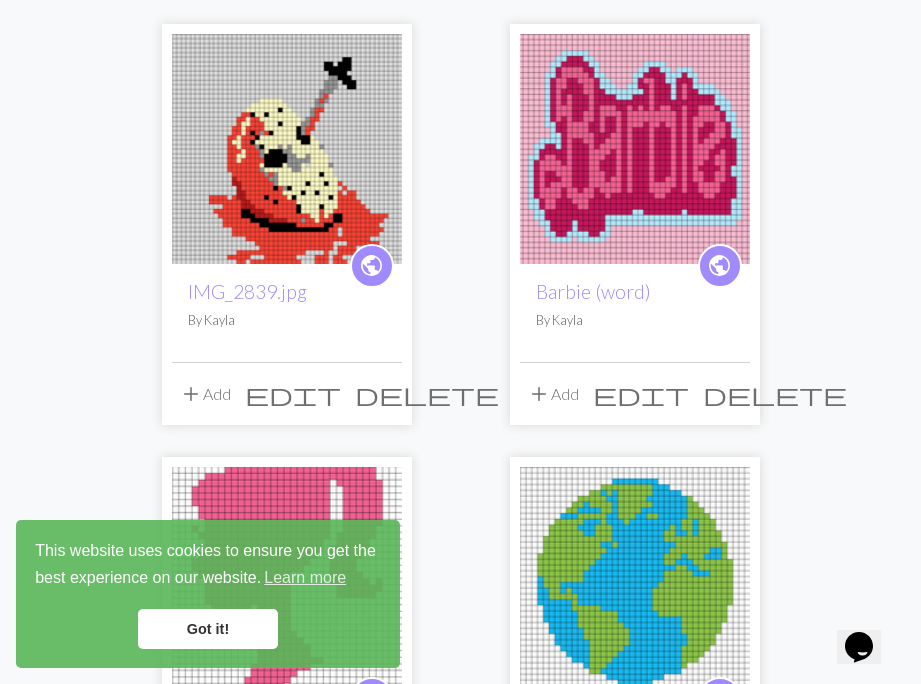 scroll, scrollTop: 235, scrollLeft: 0, axis: vertical 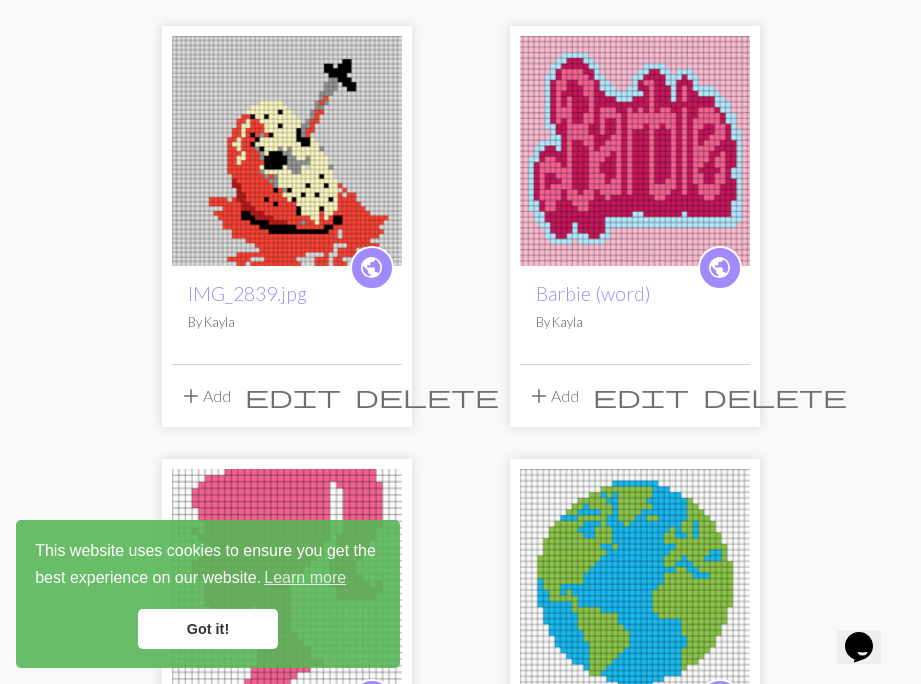 click at bounding box center (287, 151) 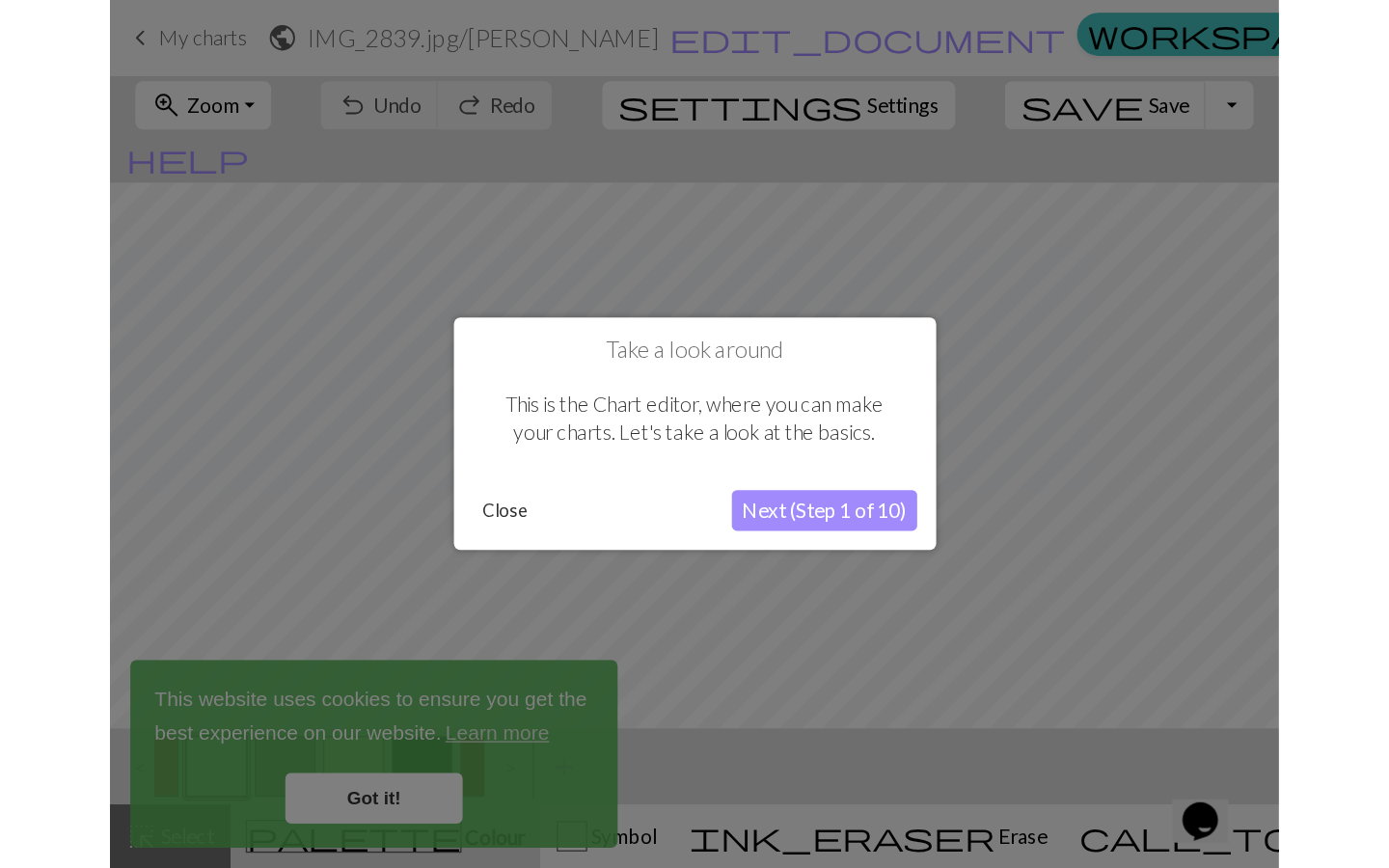 scroll, scrollTop: 0, scrollLeft: 0, axis: both 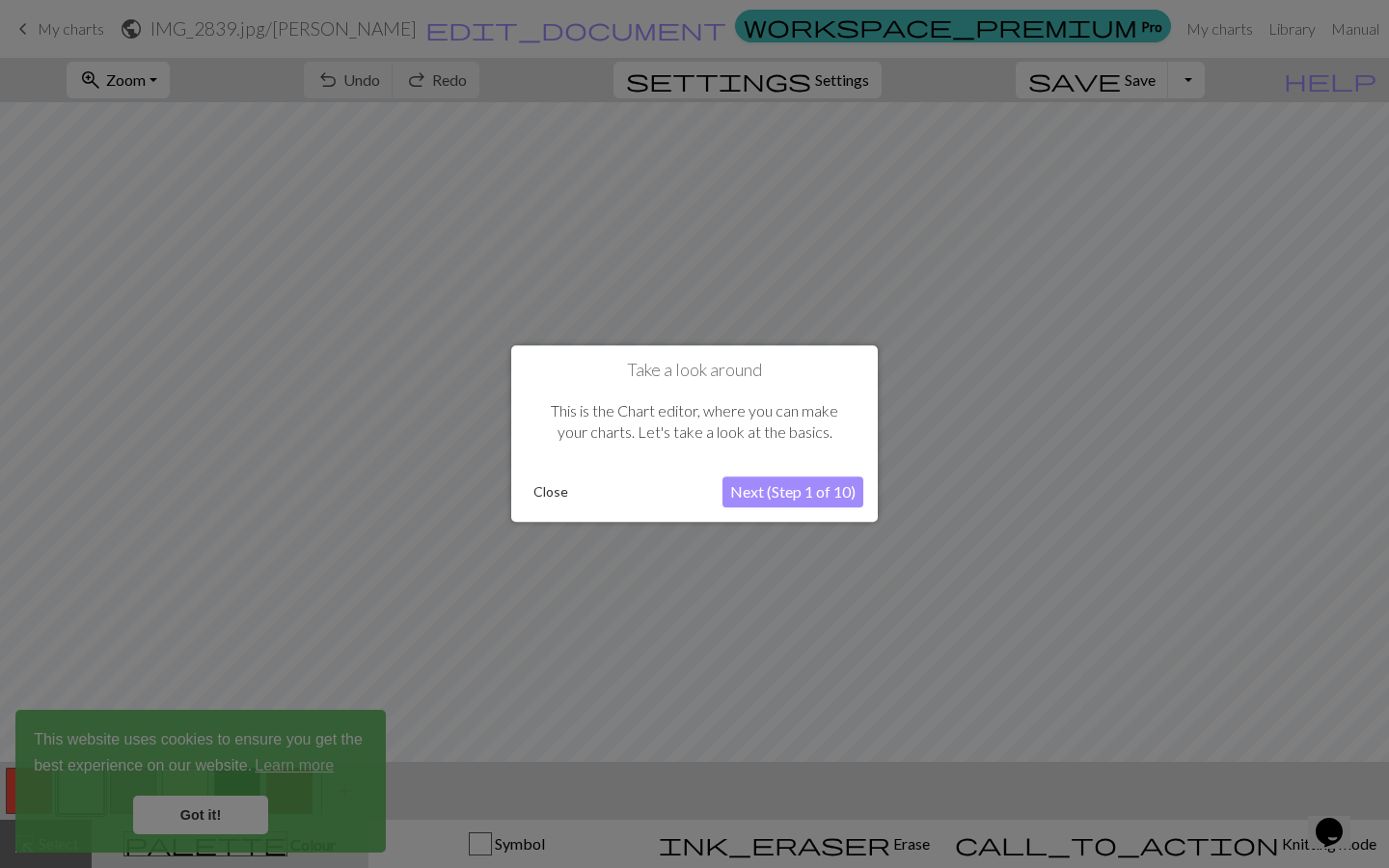 click on "Close" at bounding box center (551, 493) 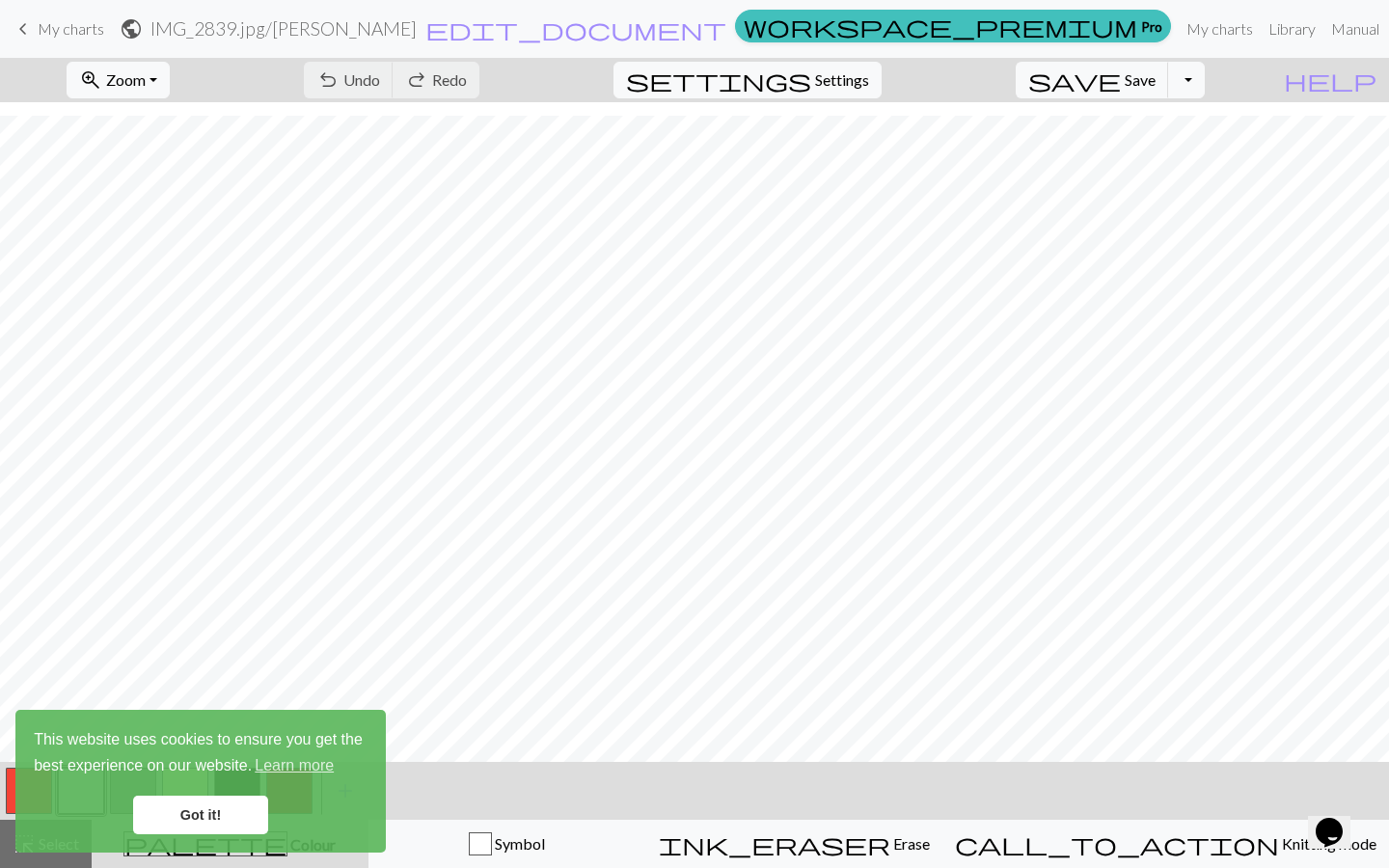 scroll, scrollTop: 392, scrollLeft: 0, axis: vertical 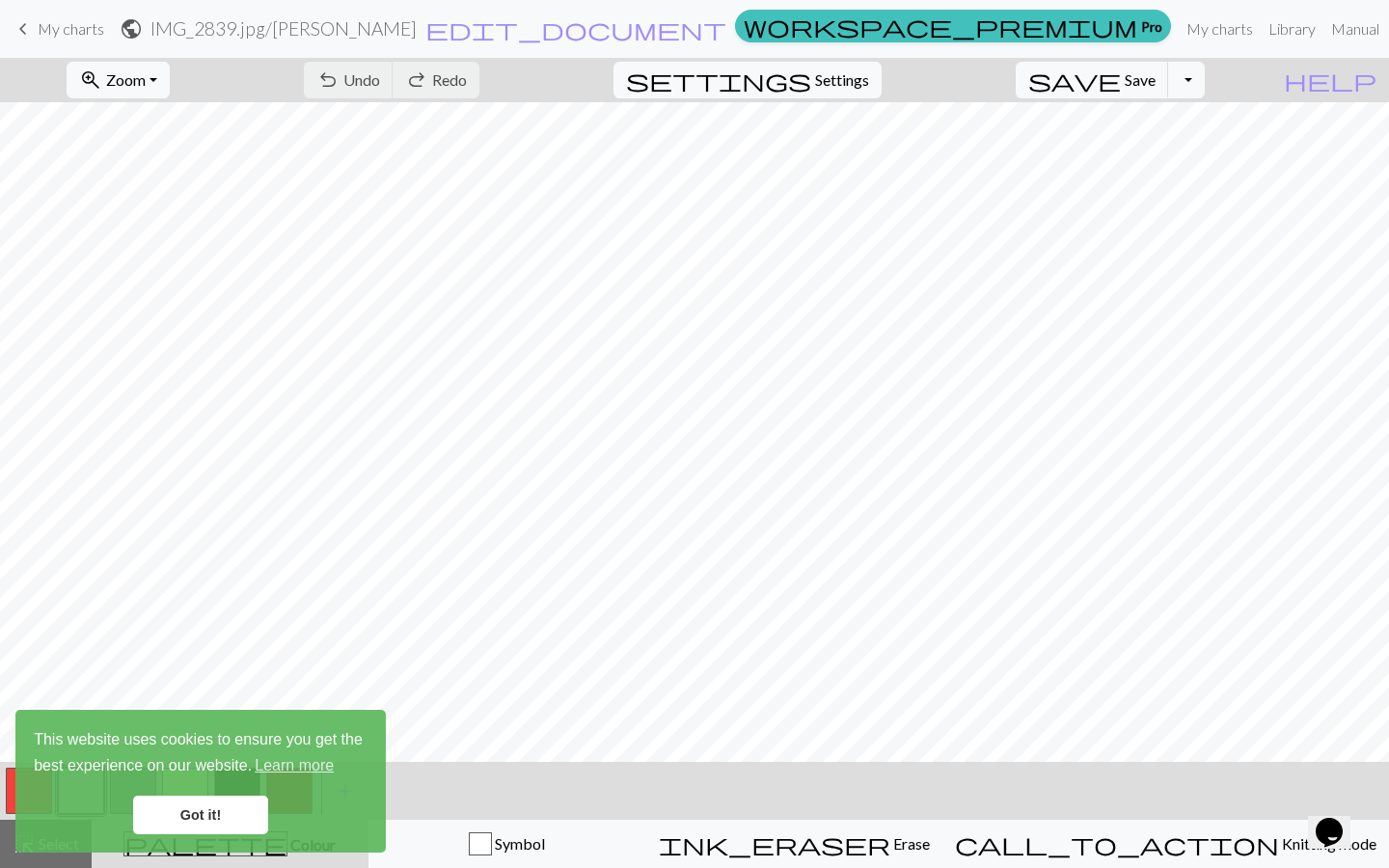 click on "Got it!" at bounding box center (201, 815) 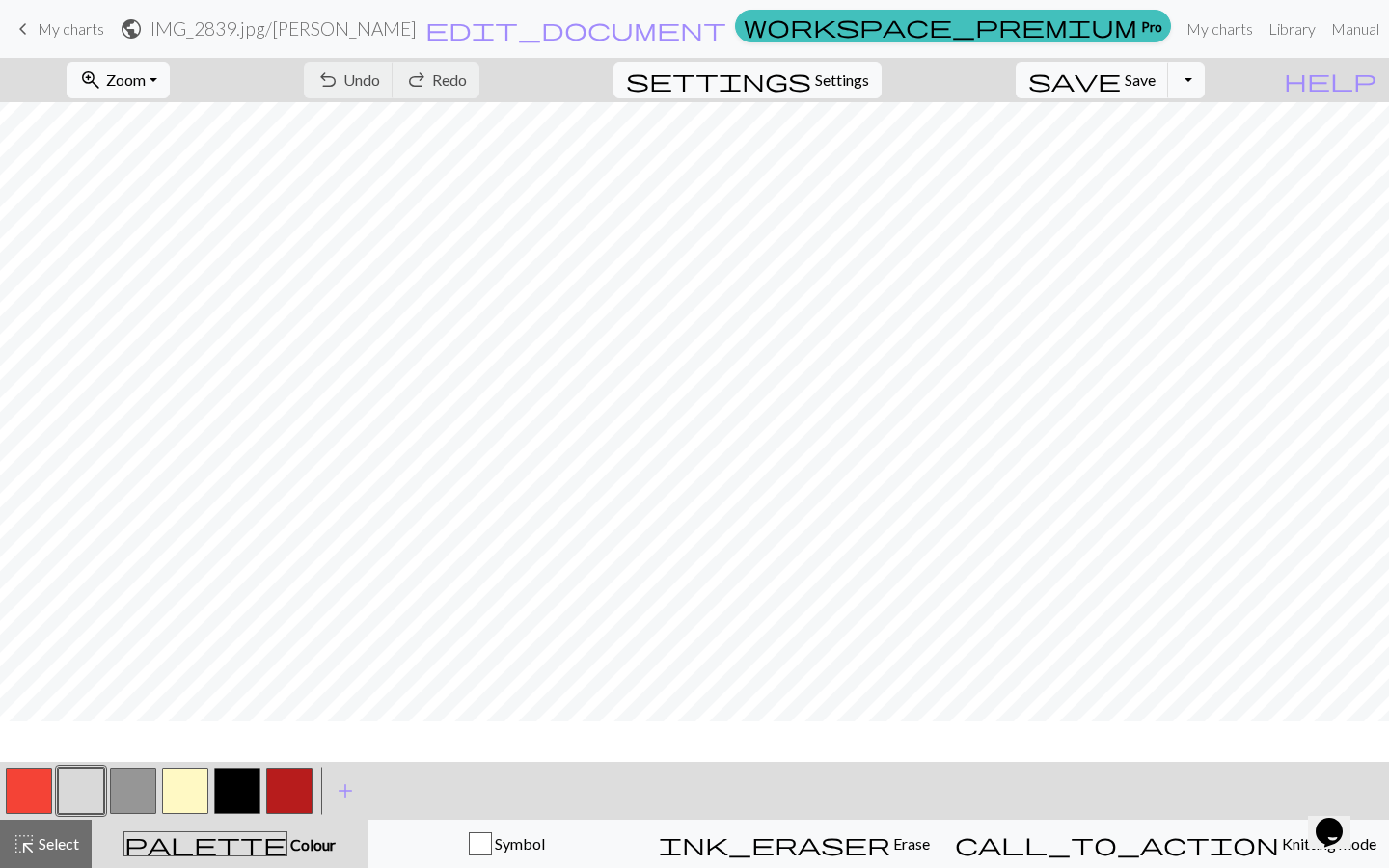 scroll, scrollTop: 118, scrollLeft: 0, axis: vertical 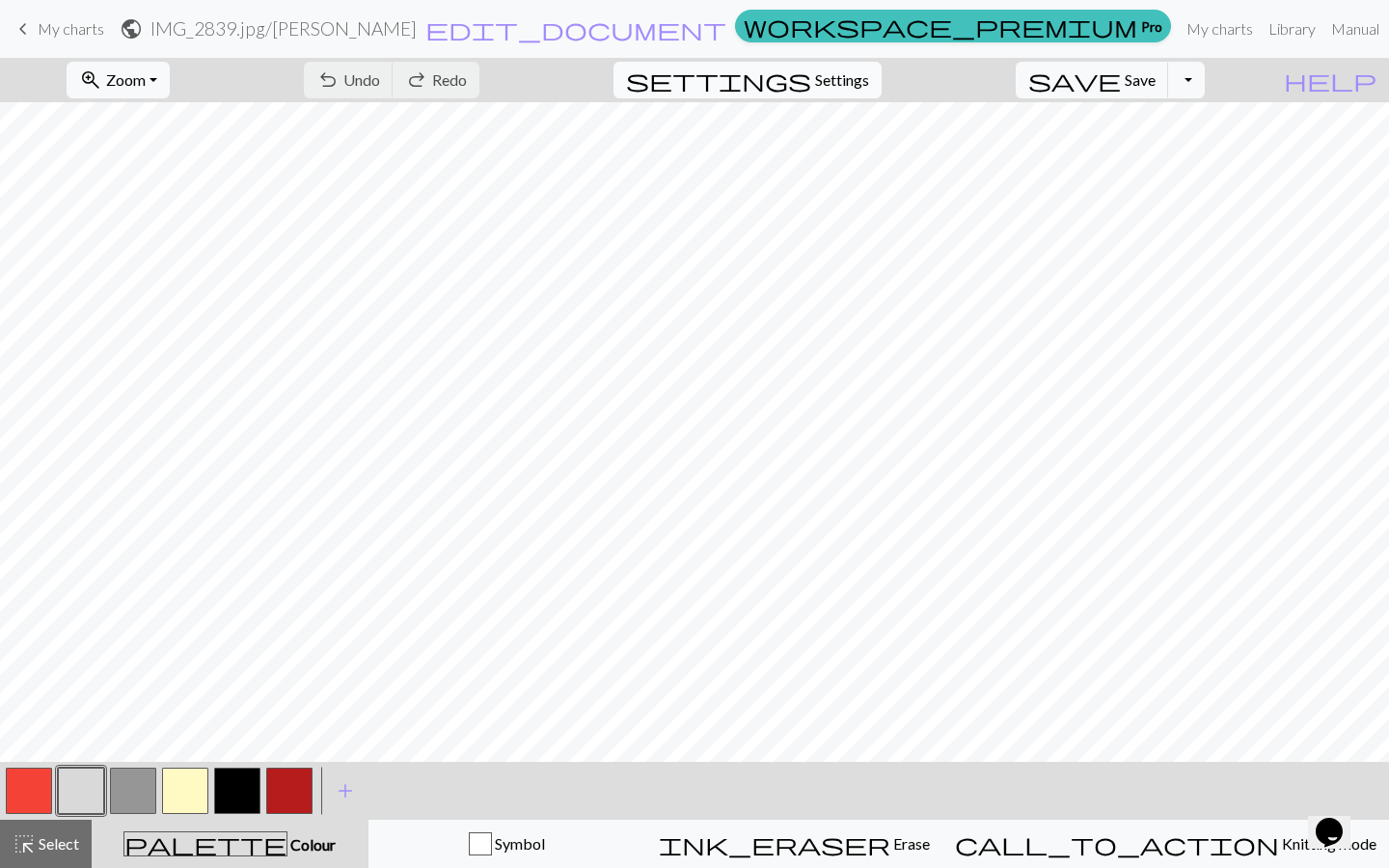 click on "settings" at bounding box center [719, 80] 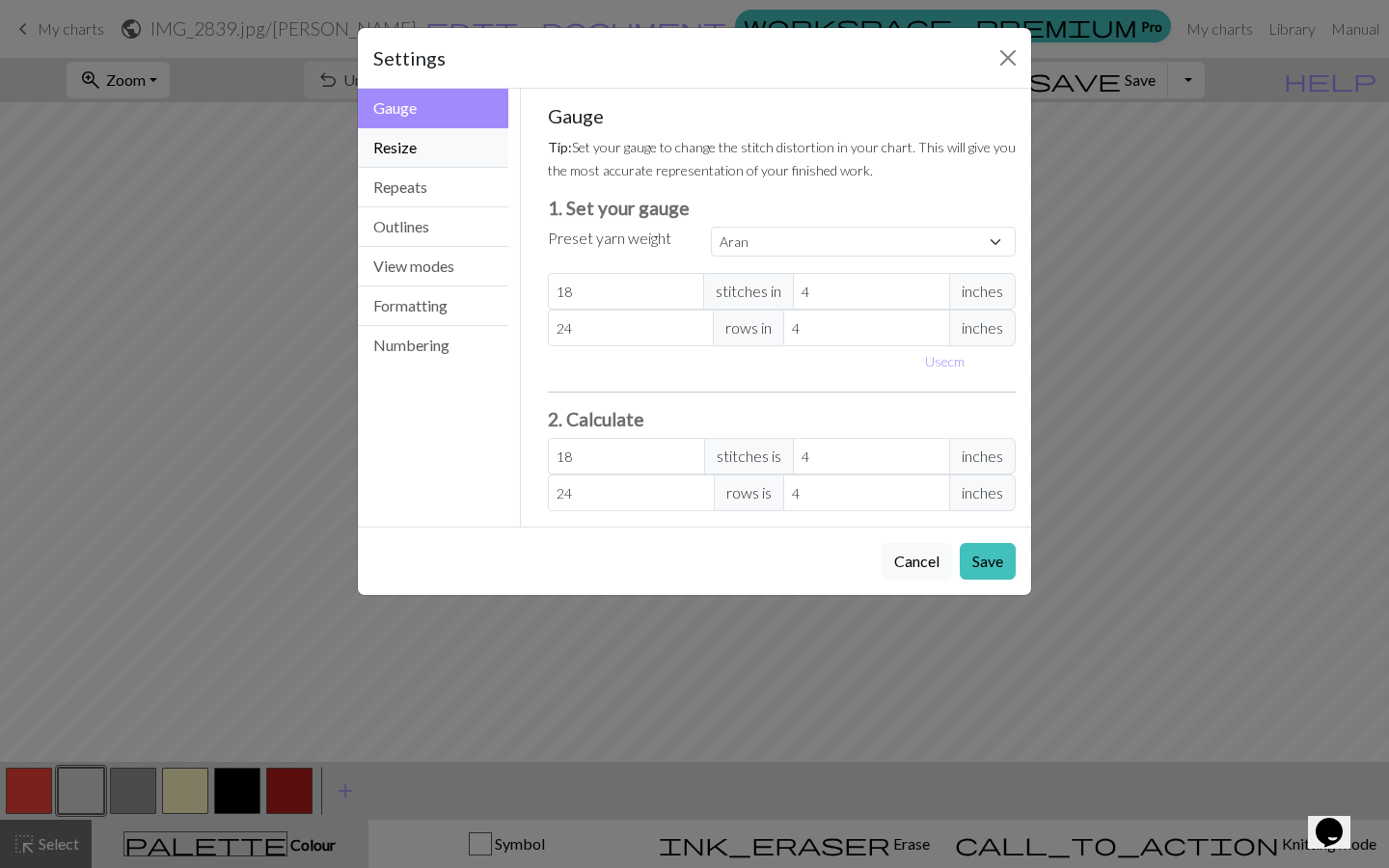 click on "Resize" at bounding box center (433, 148) 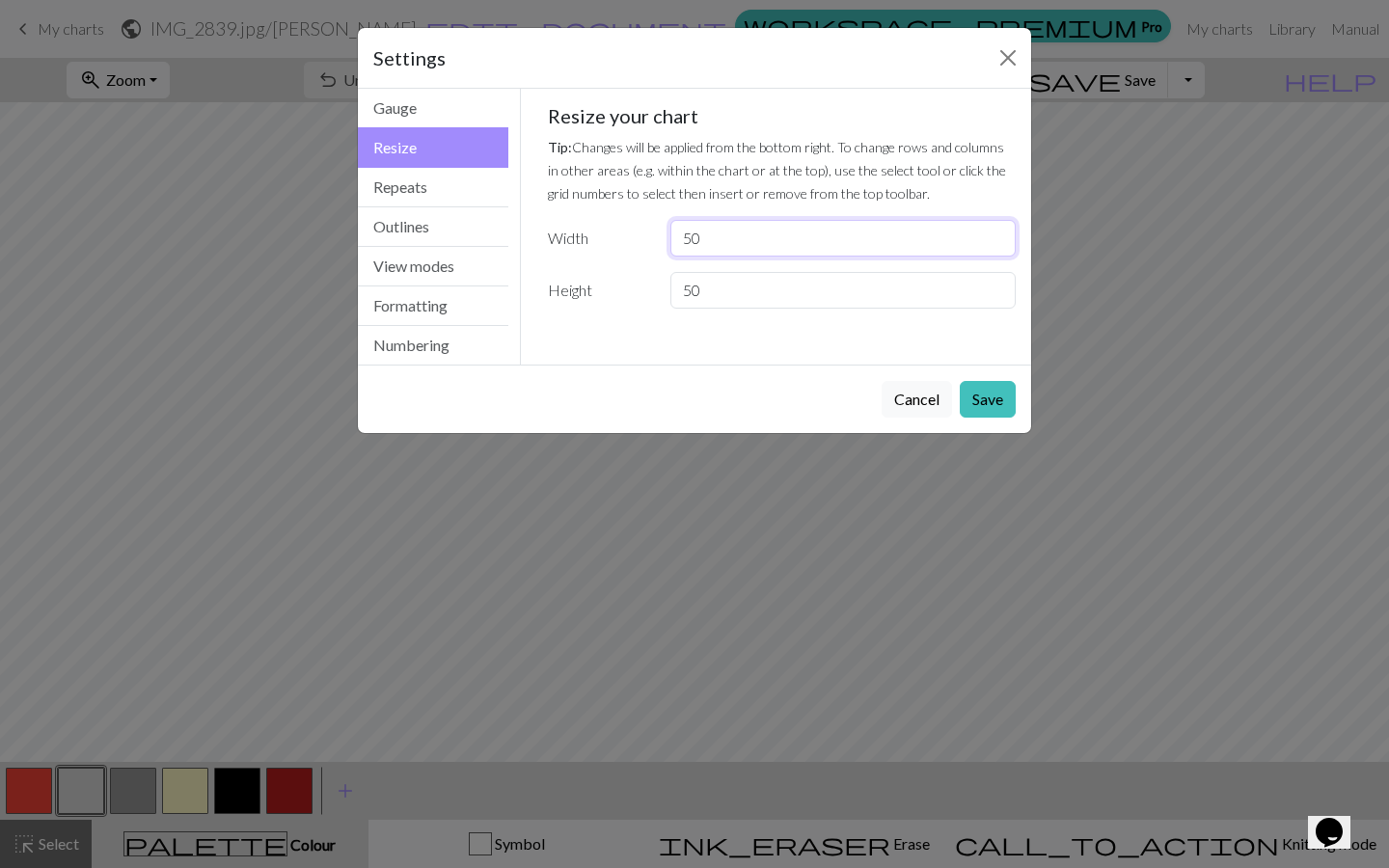 click on "50" at bounding box center [843, 238] 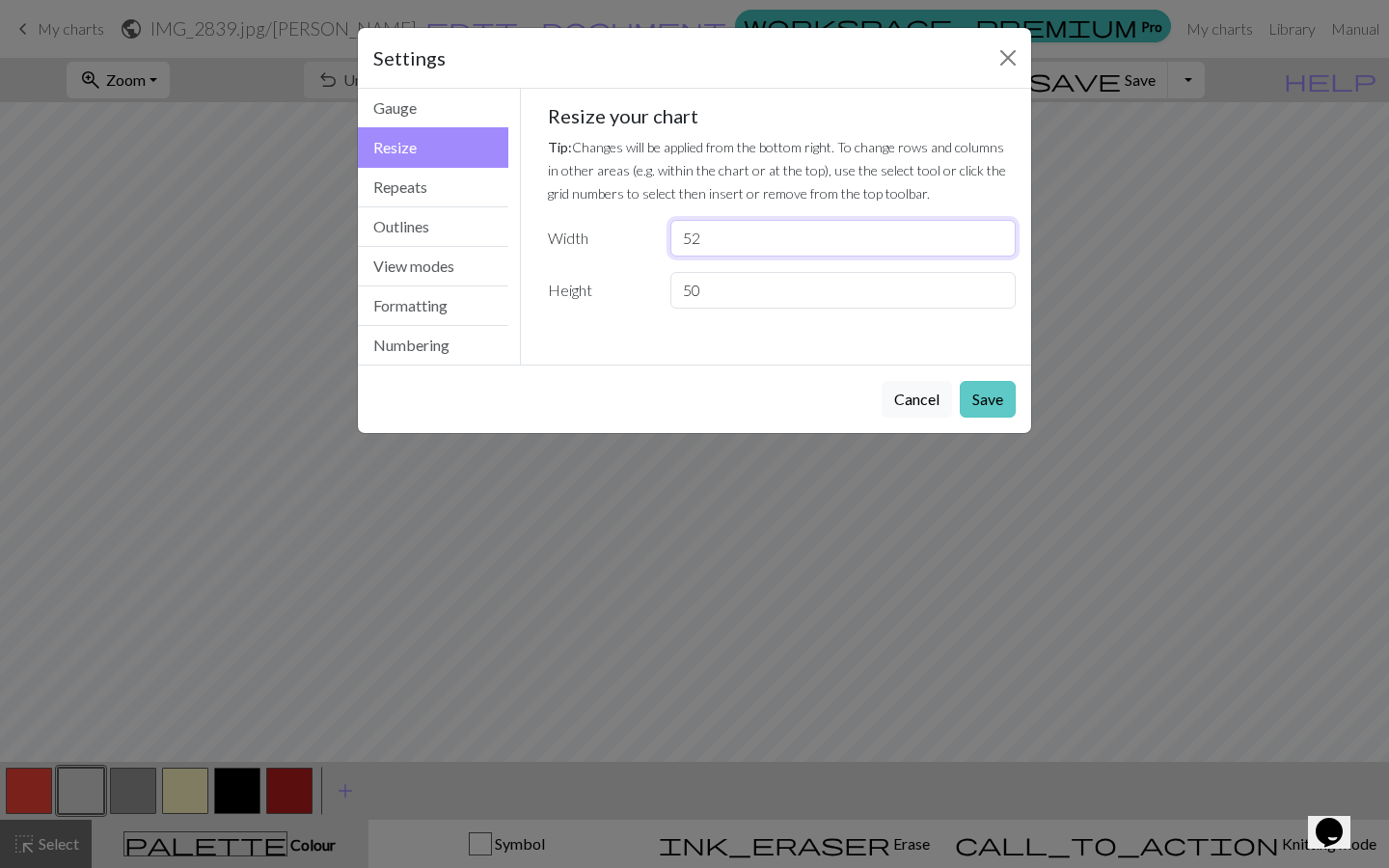 type on "52" 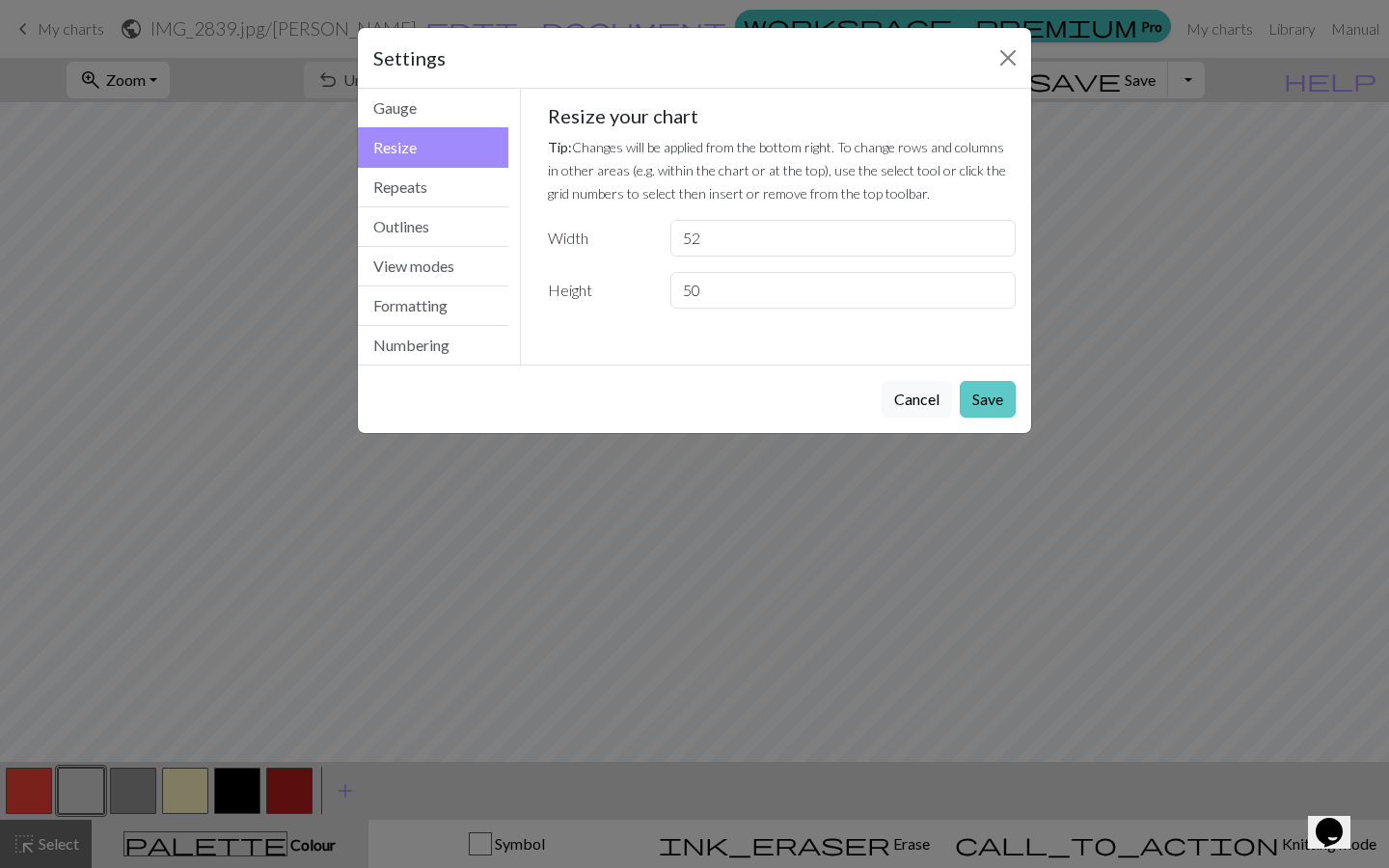 click on "Save" at bounding box center [988, 399] 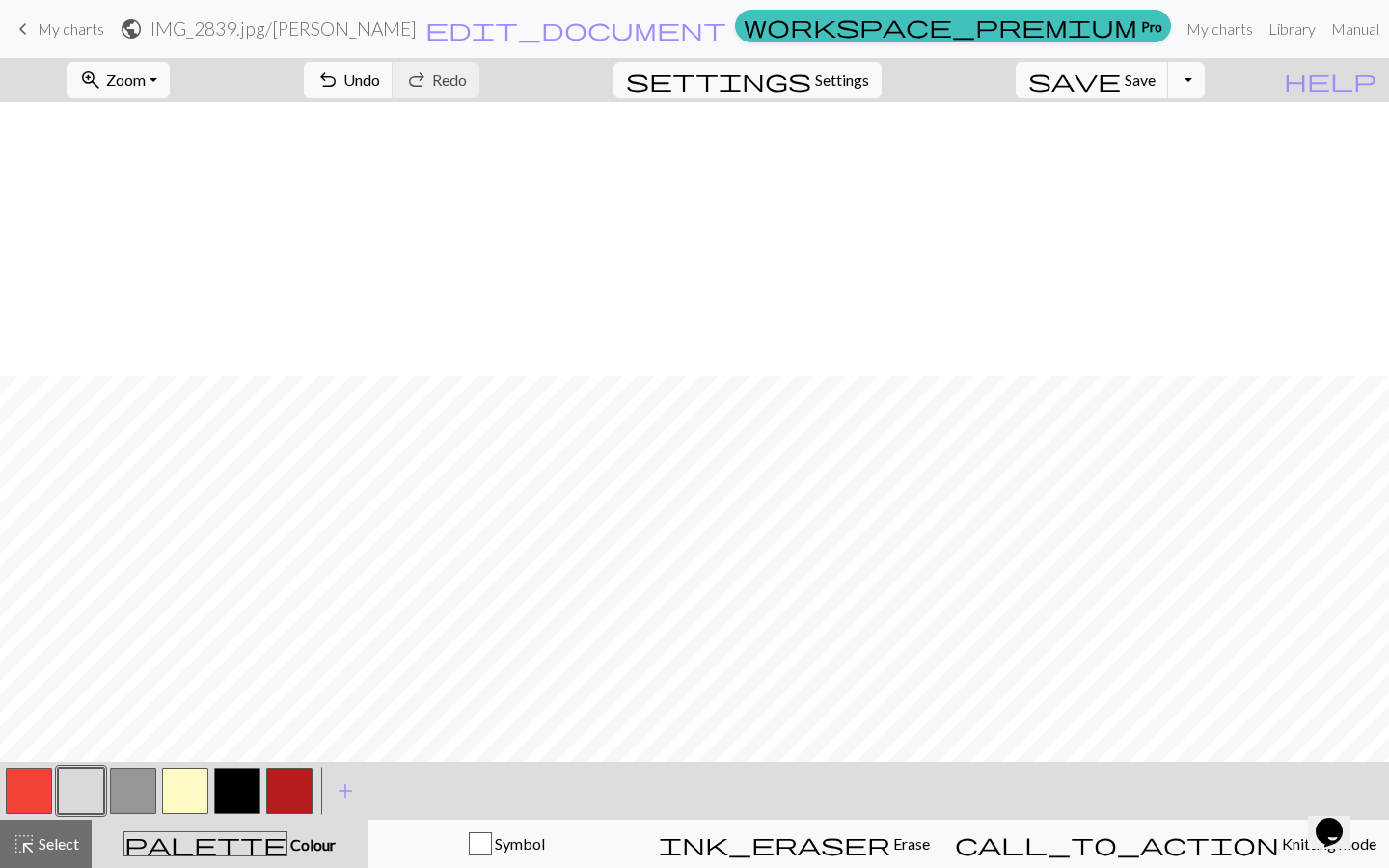 scroll, scrollTop: 392, scrollLeft: 0, axis: vertical 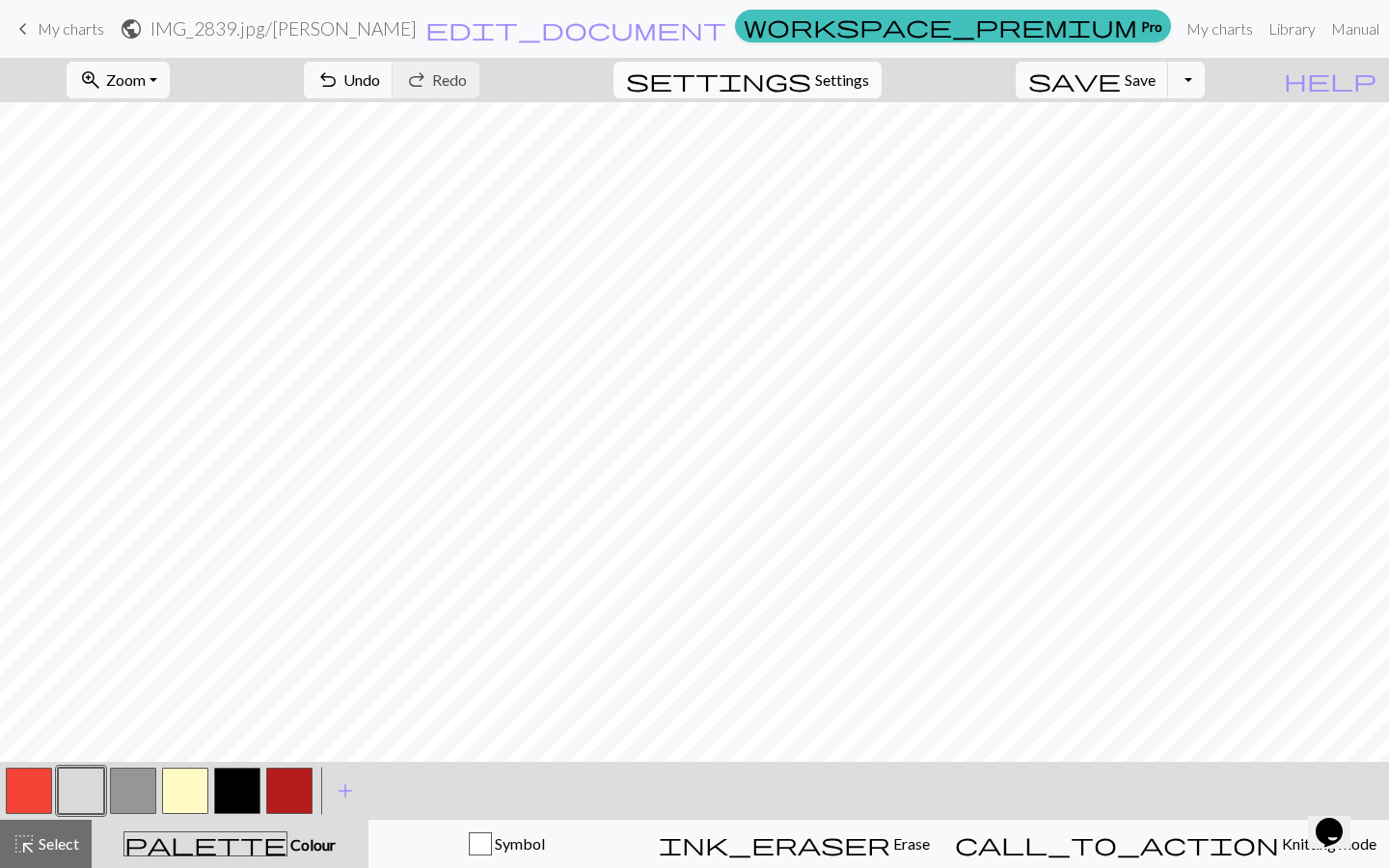 click on "Settings" at bounding box center [842, 80] 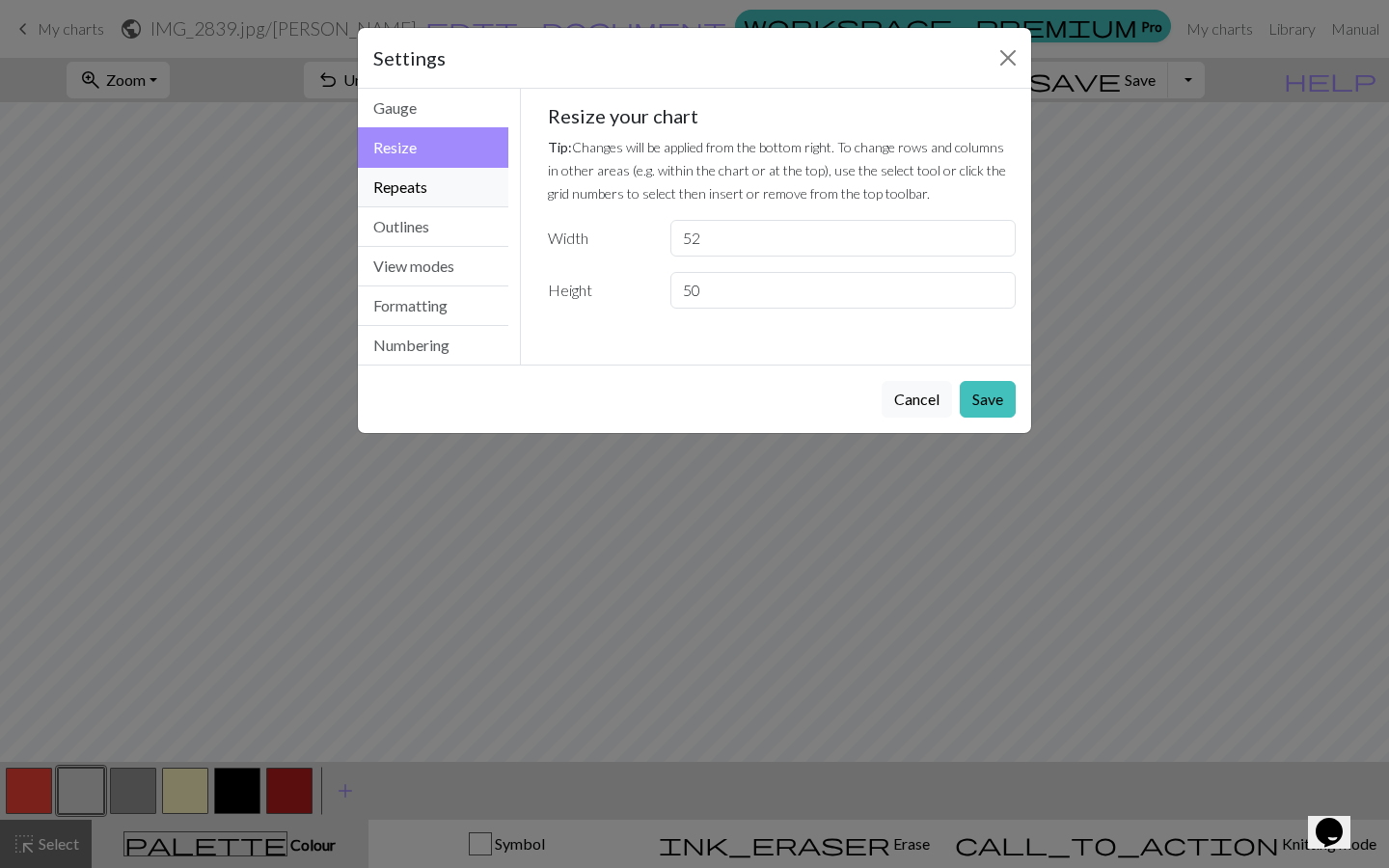 click on "Repeats" at bounding box center [433, 187] 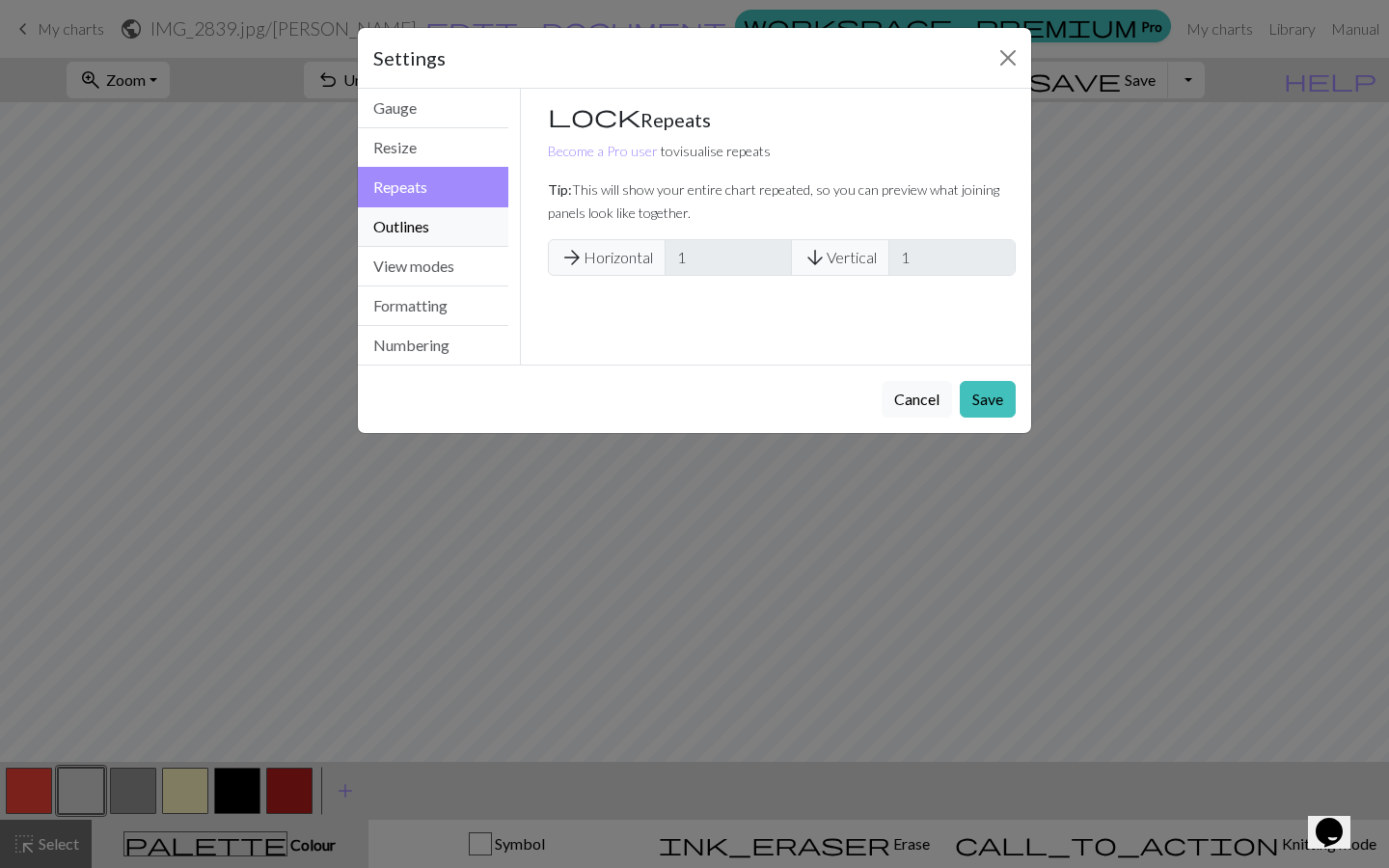 click on "Outlines" at bounding box center [433, 227] 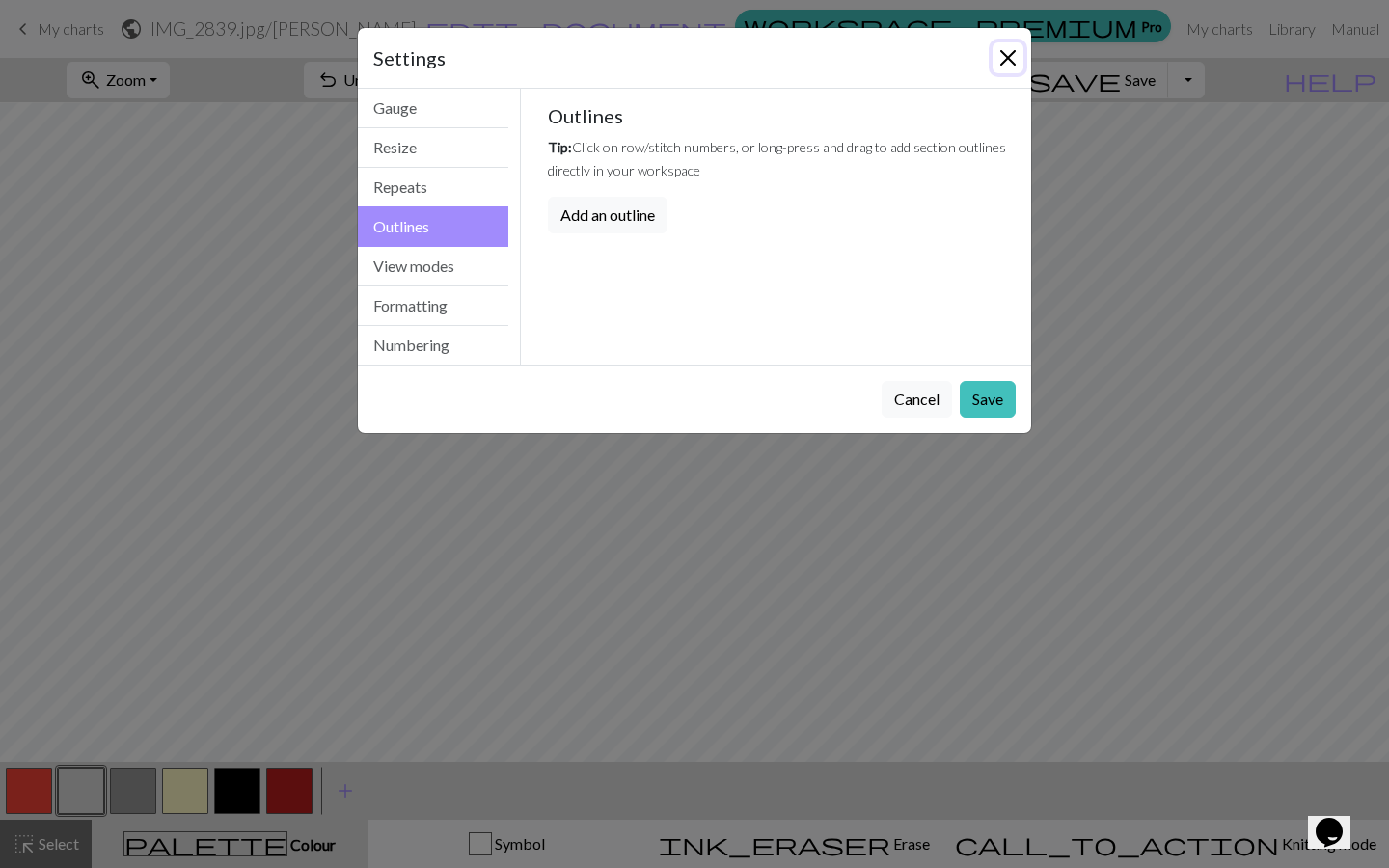 click at bounding box center (1008, 58) 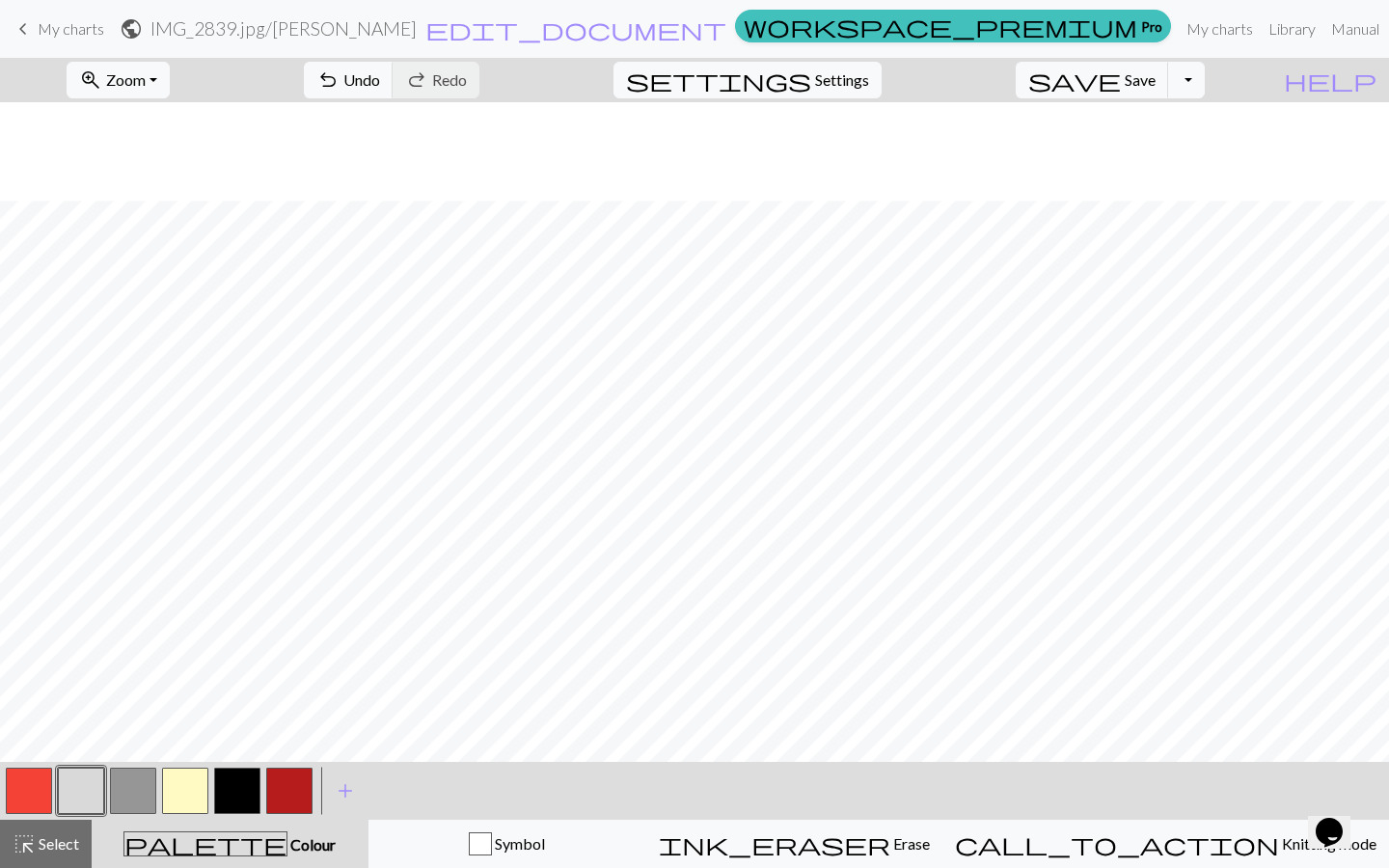 scroll, scrollTop: 331, scrollLeft: 0, axis: vertical 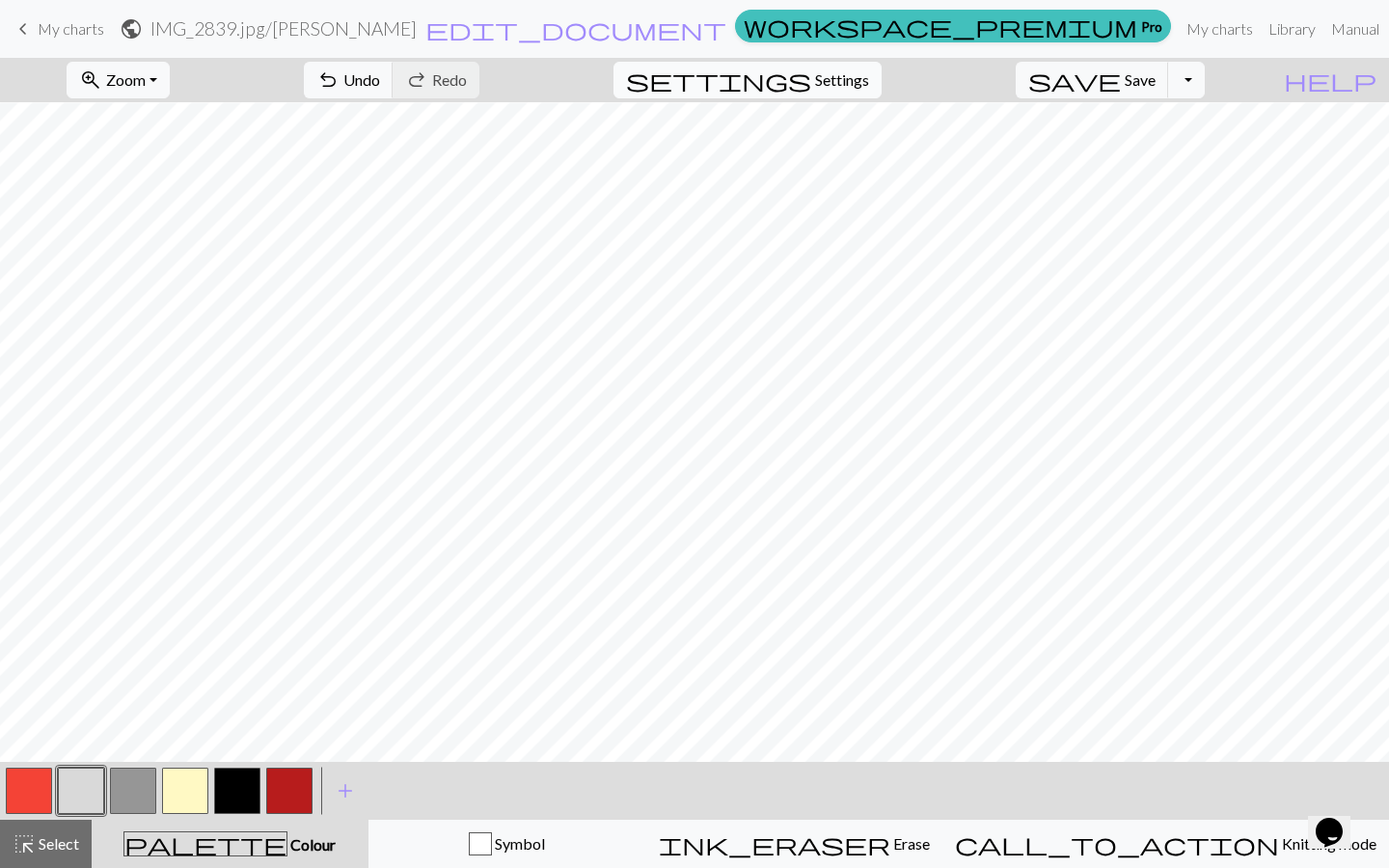 click on "settings  Settings" at bounding box center (748, 80) 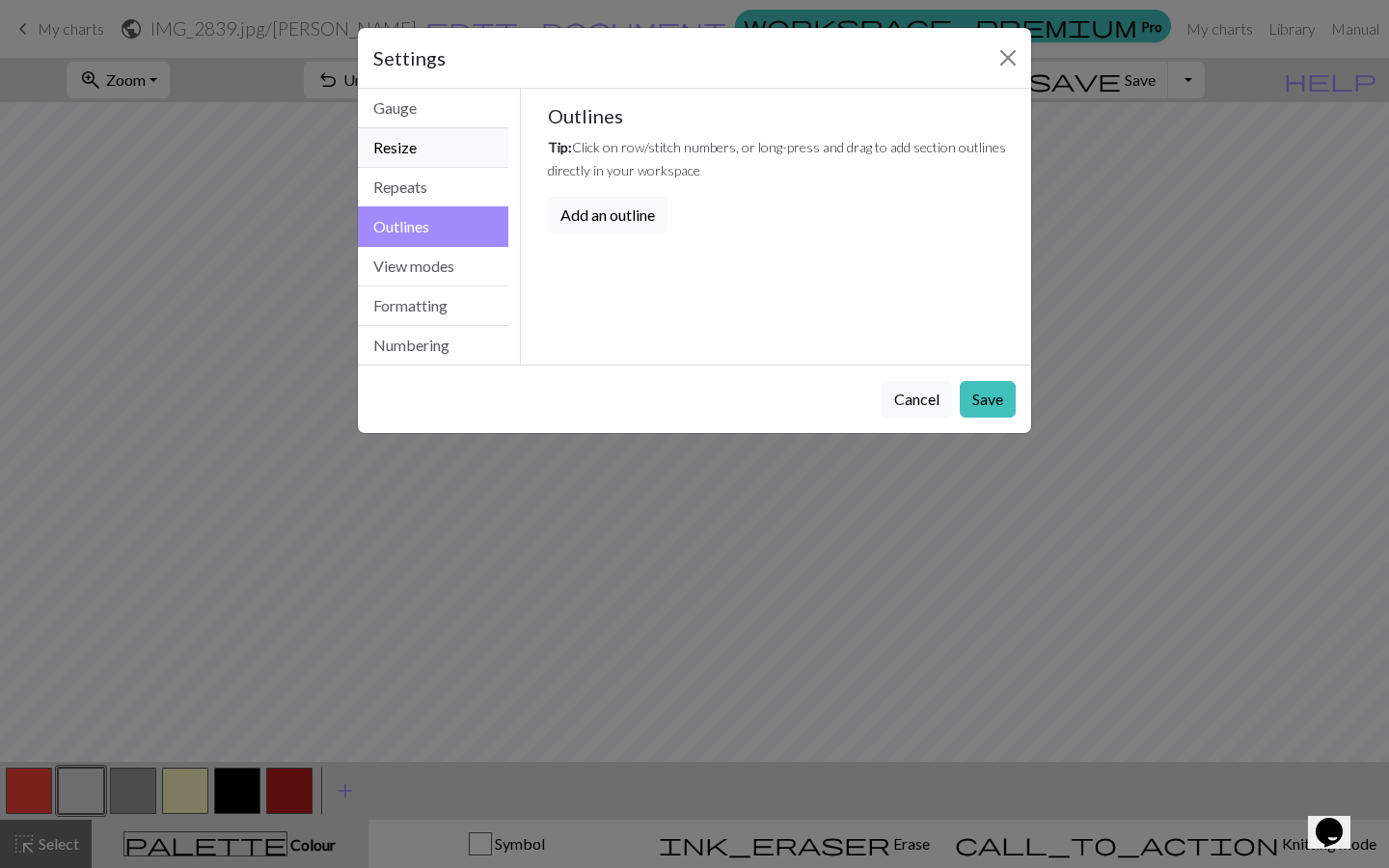 click on "Resize" at bounding box center (433, 148) 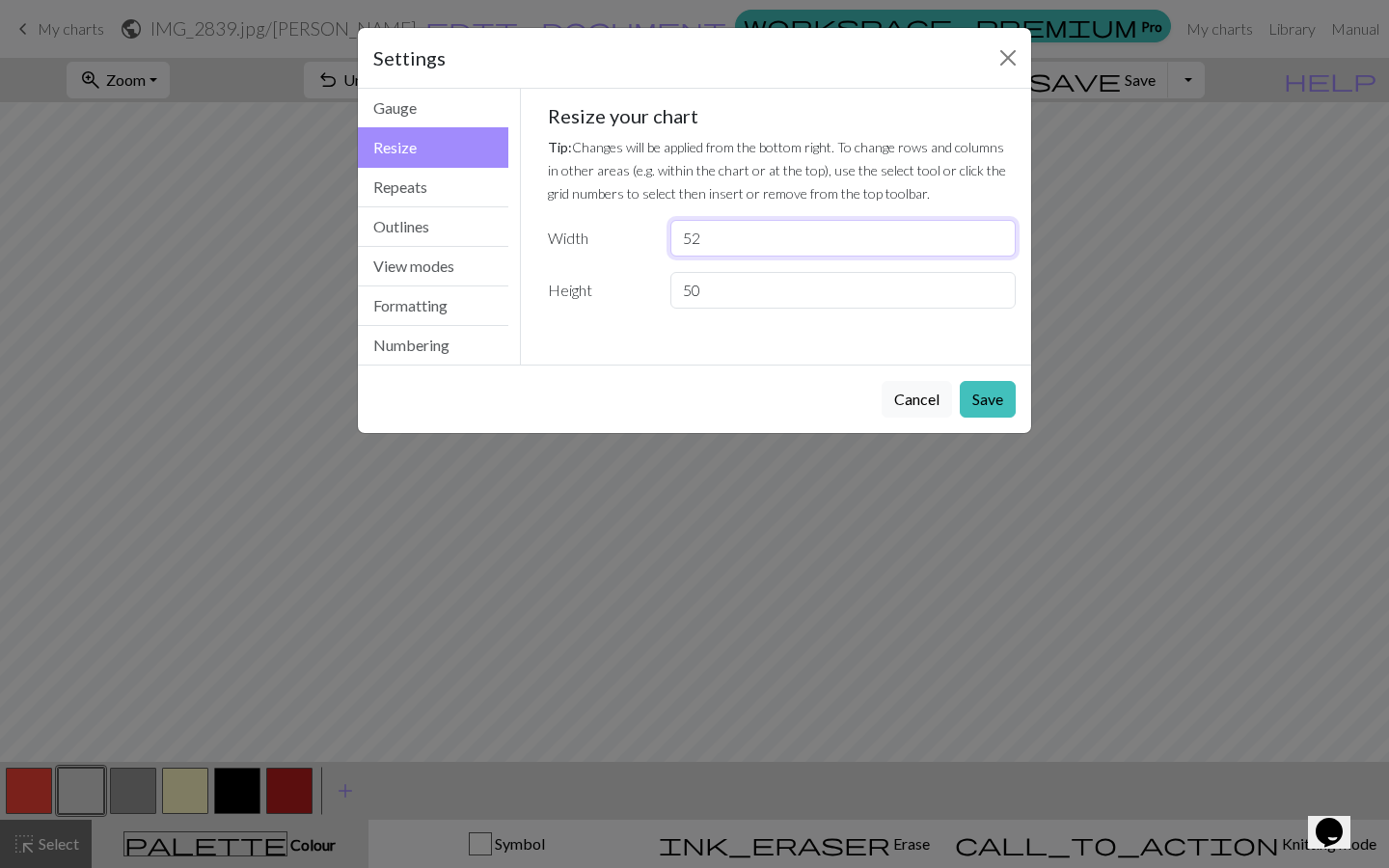 click on "52" at bounding box center [843, 238] 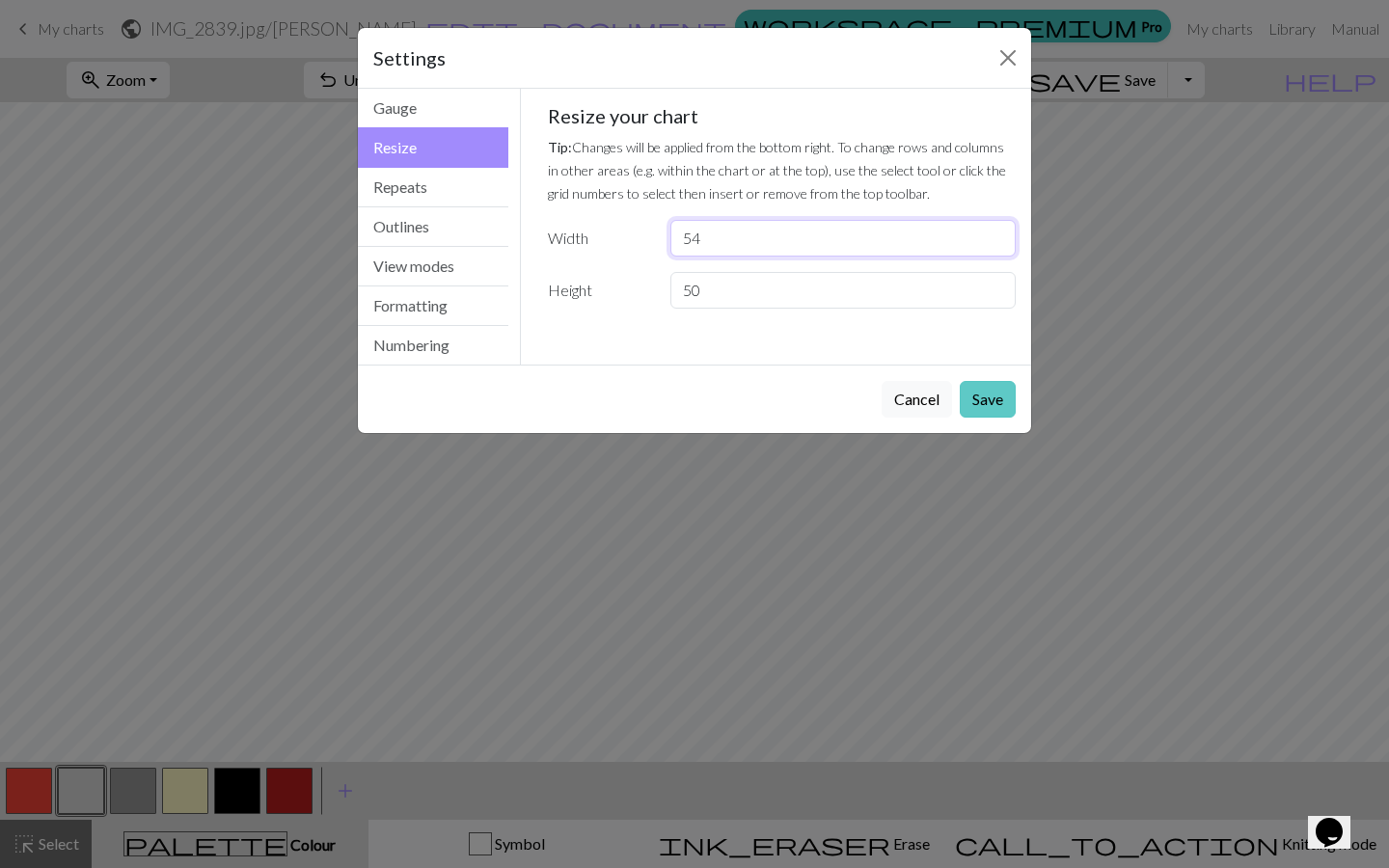 type on "54" 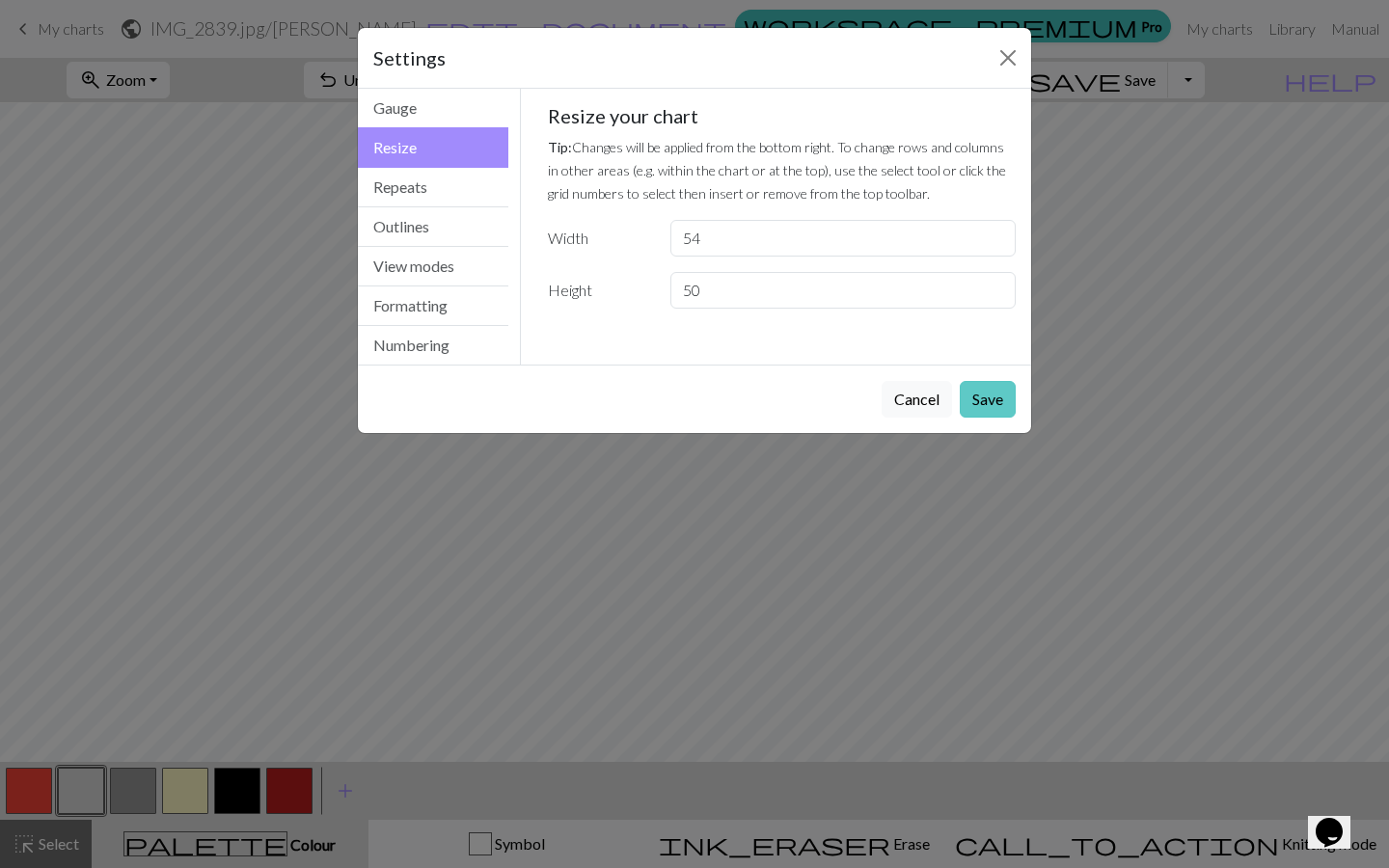 click on "Save" at bounding box center [988, 399] 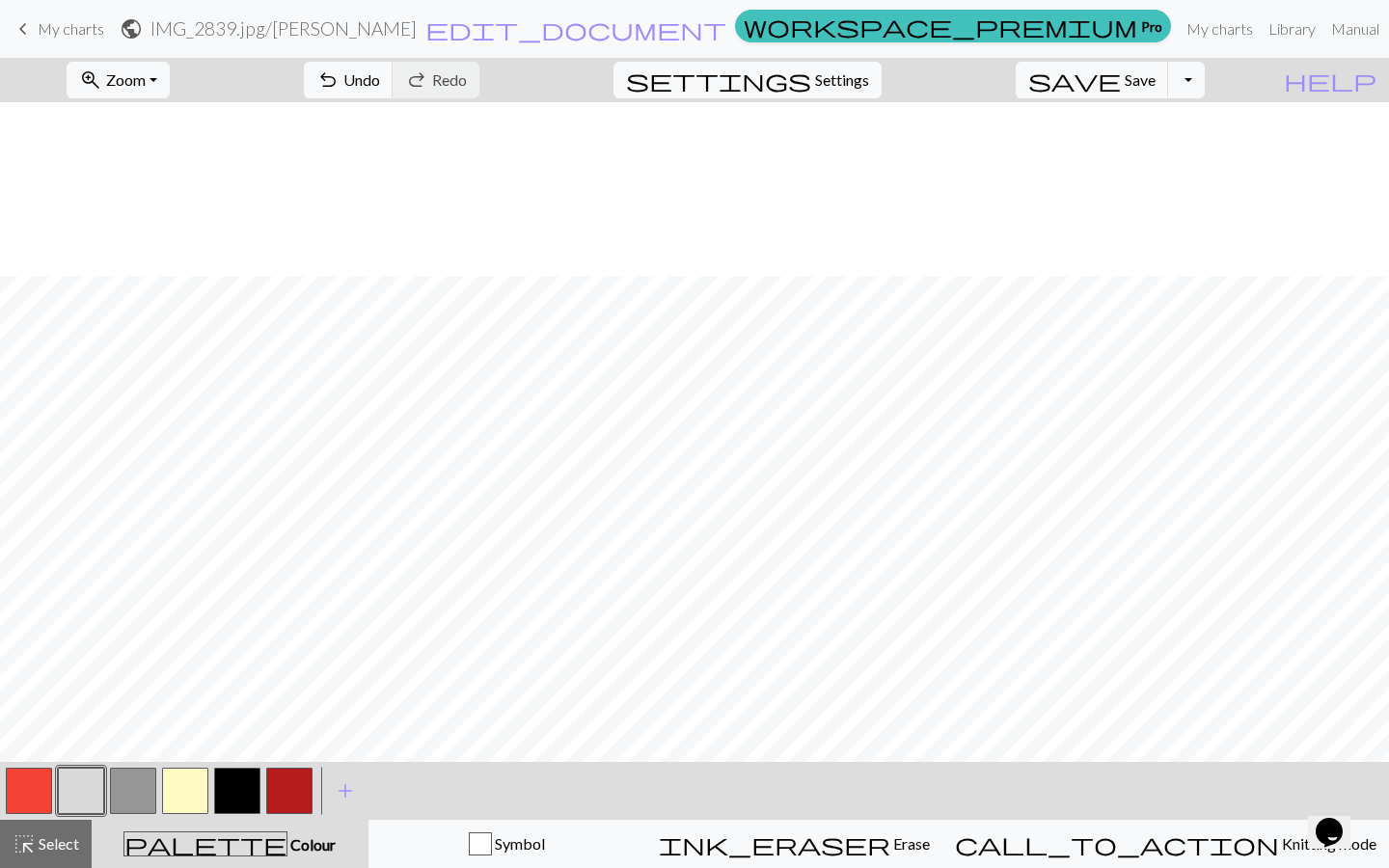 scroll, scrollTop: 331, scrollLeft: 0, axis: vertical 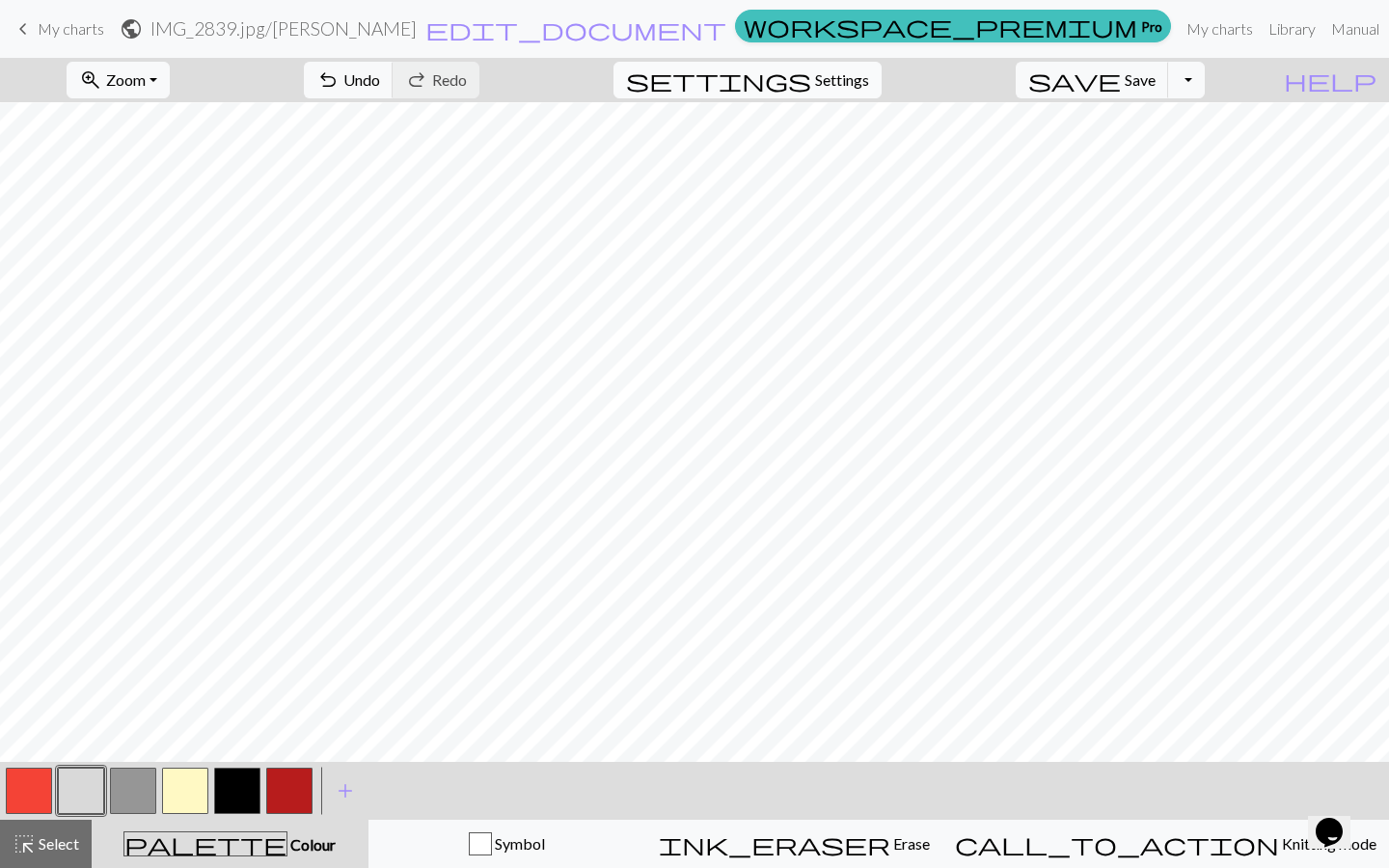 click on "settings" at bounding box center [719, 80] 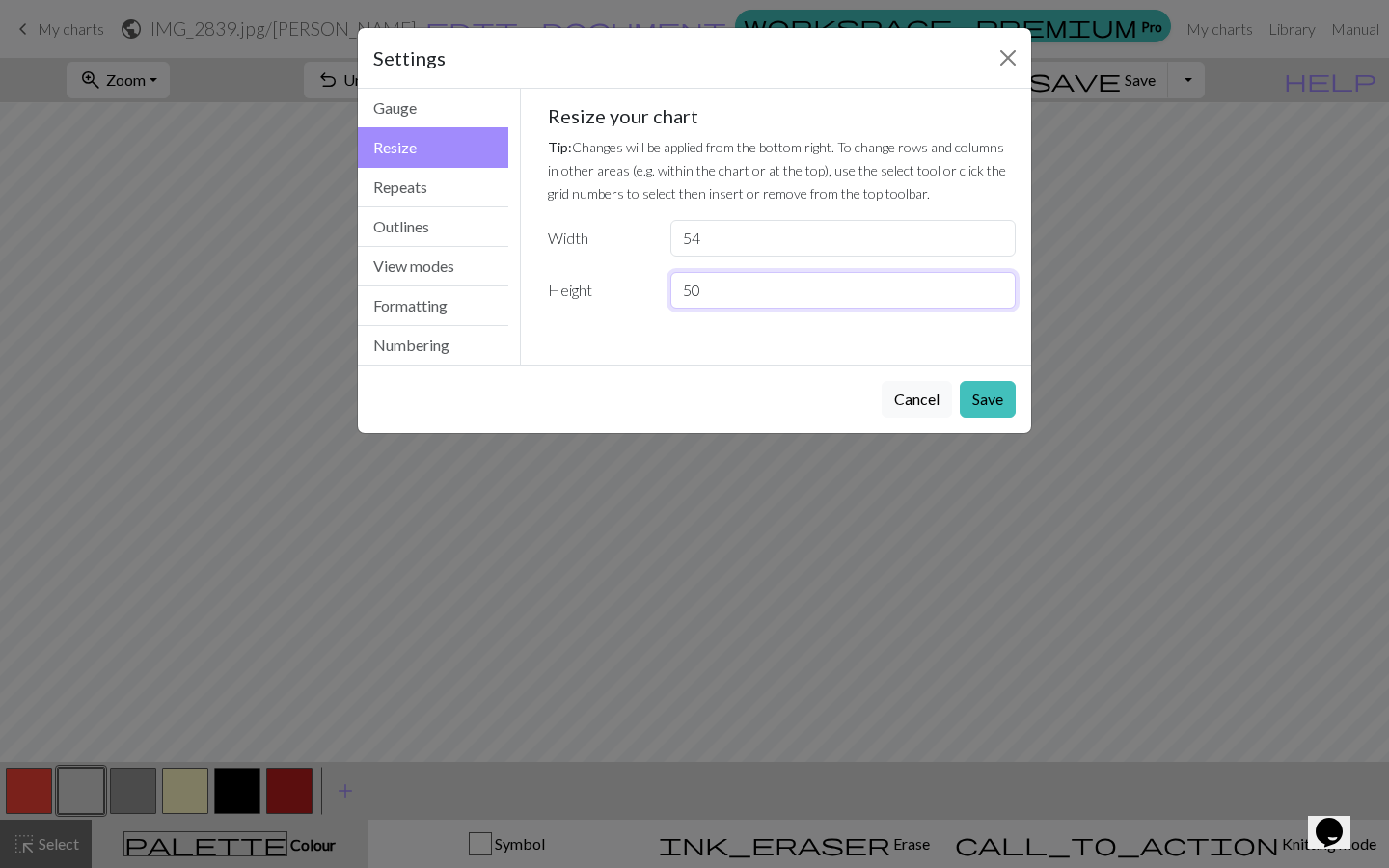 click on "50" at bounding box center (843, 290) 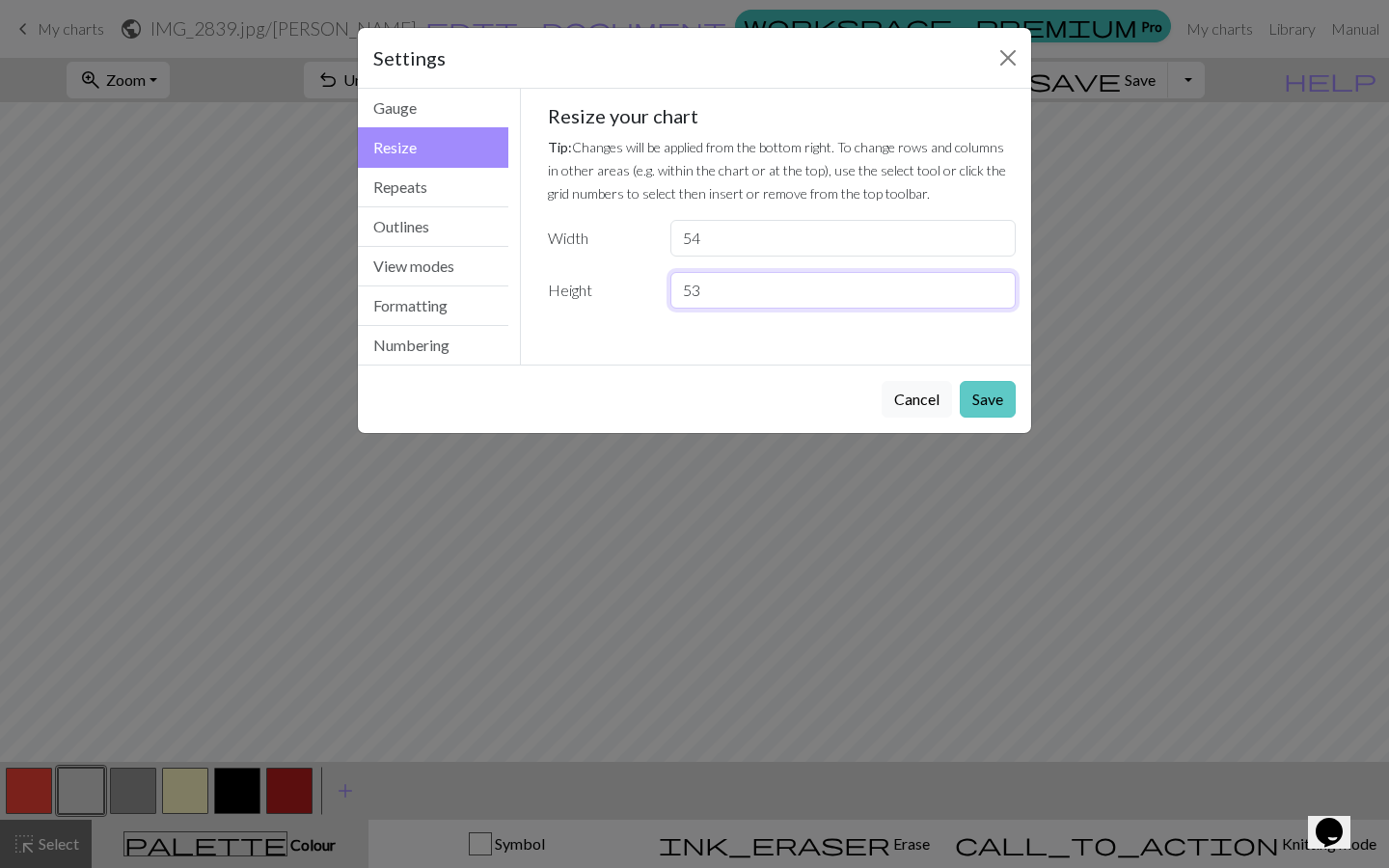 type on "53" 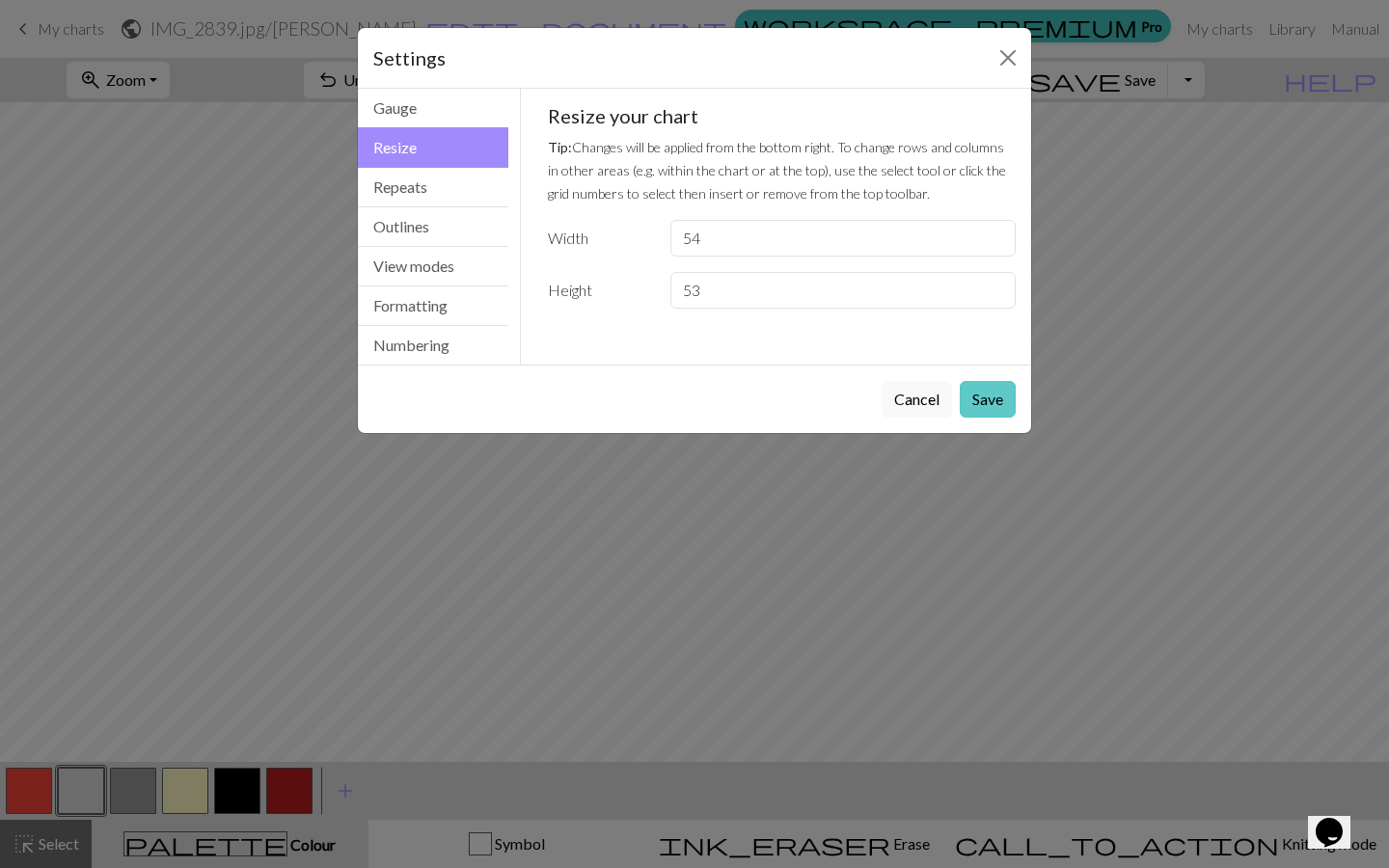 click on "Save" at bounding box center [988, 399] 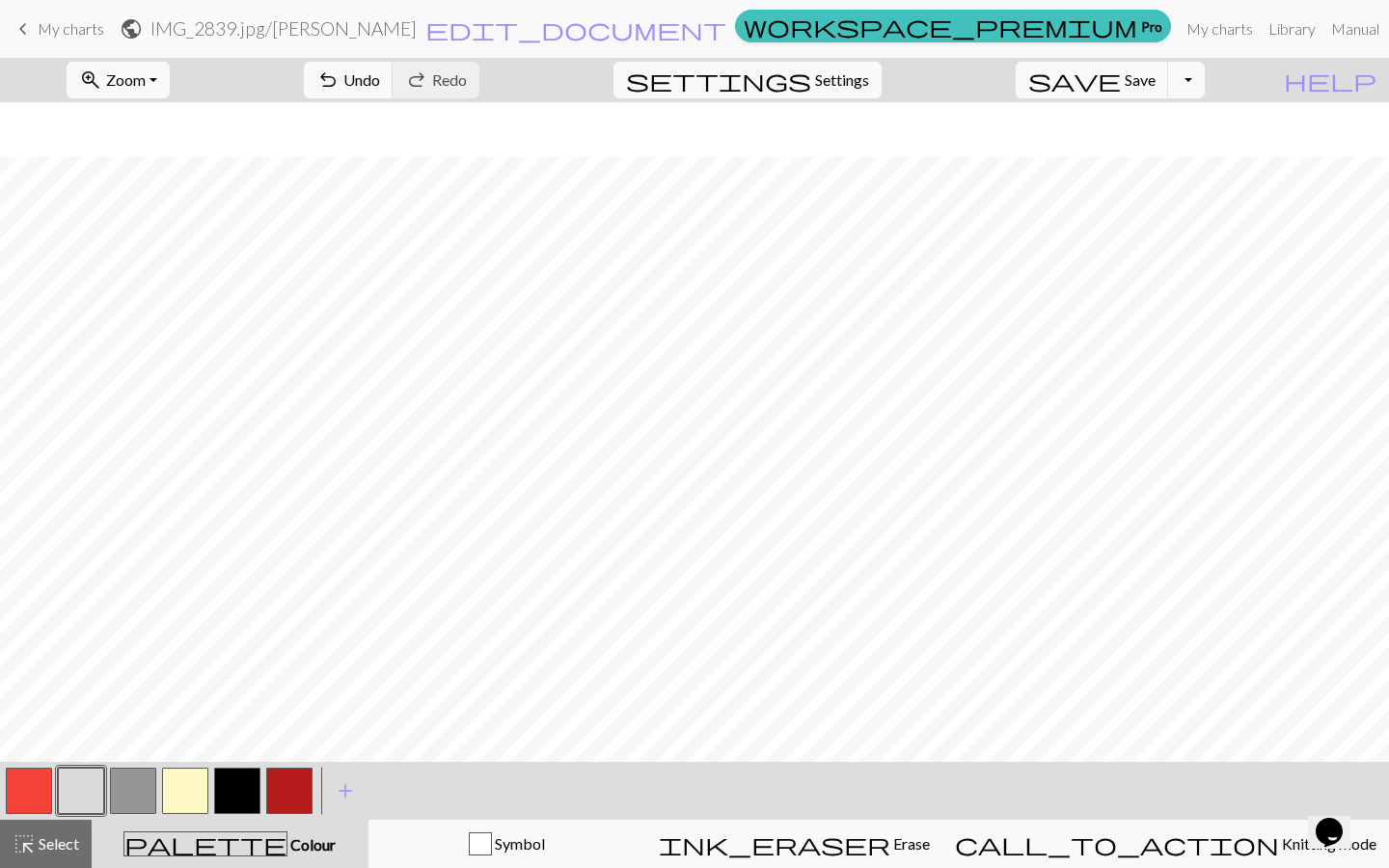 scroll, scrollTop: 386, scrollLeft: 0, axis: vertical 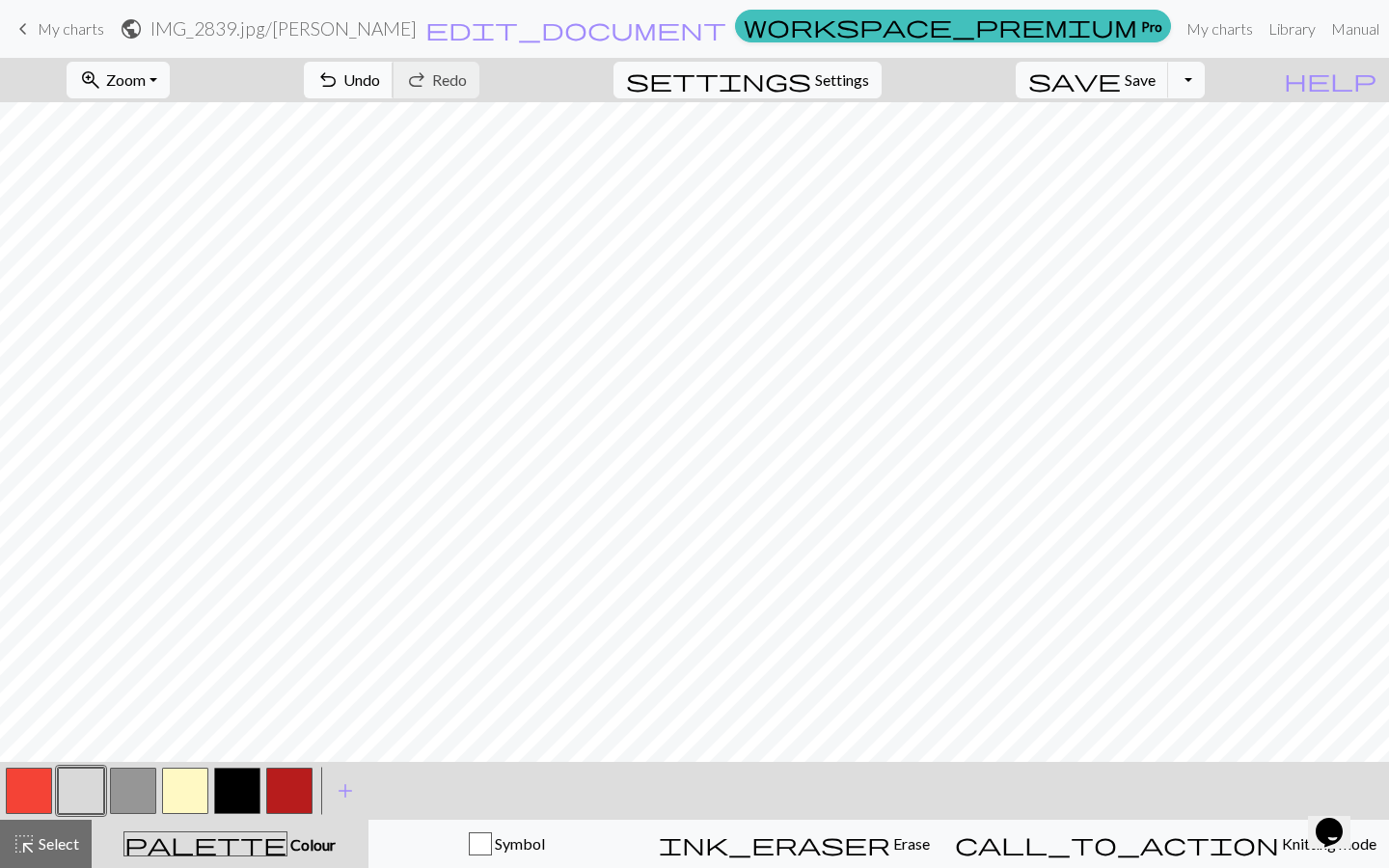 click on "Undo" at bounding box center (362, 79) 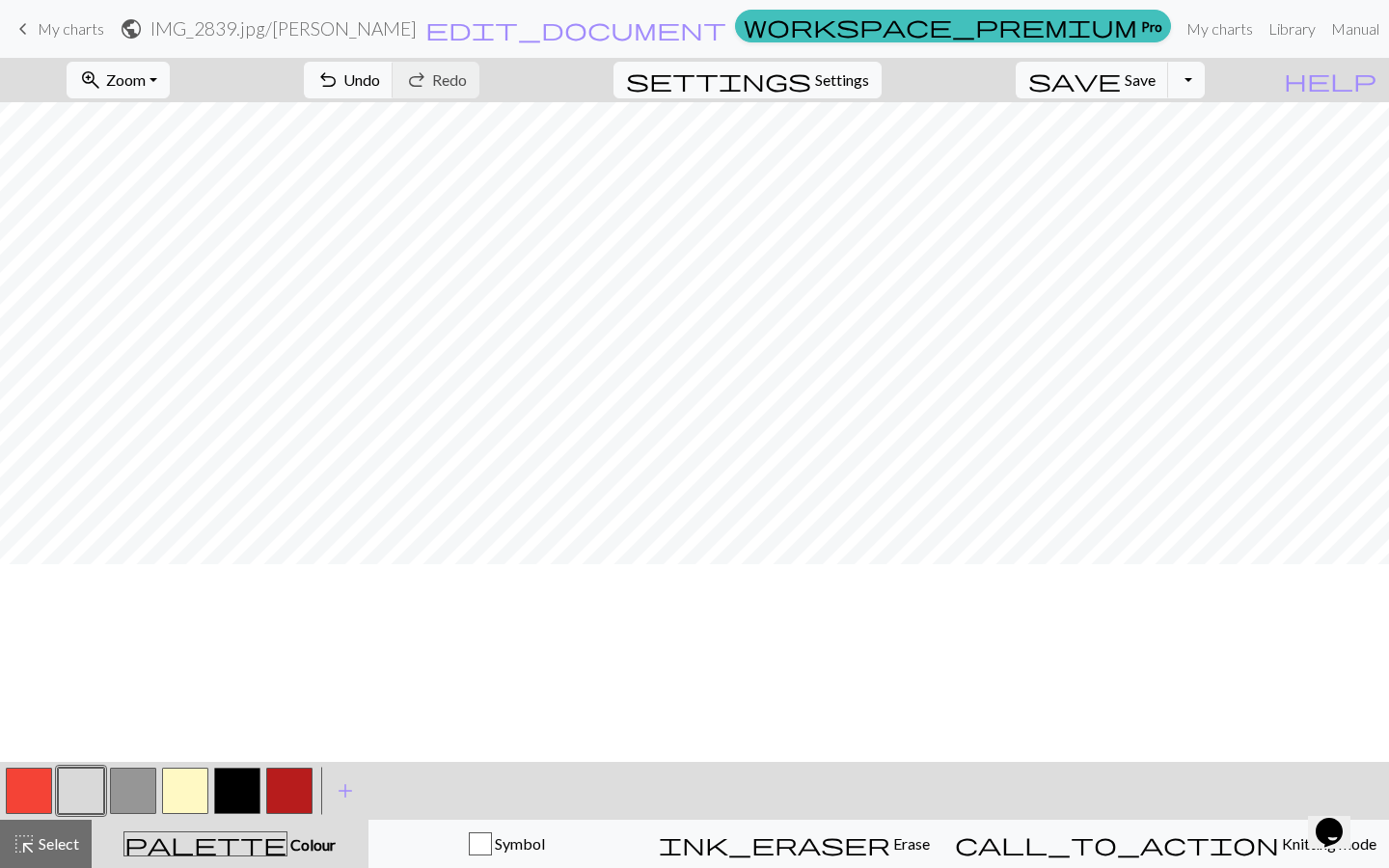 scroll, scrollTop: 188, scrollLeft: 0, axis: vertical 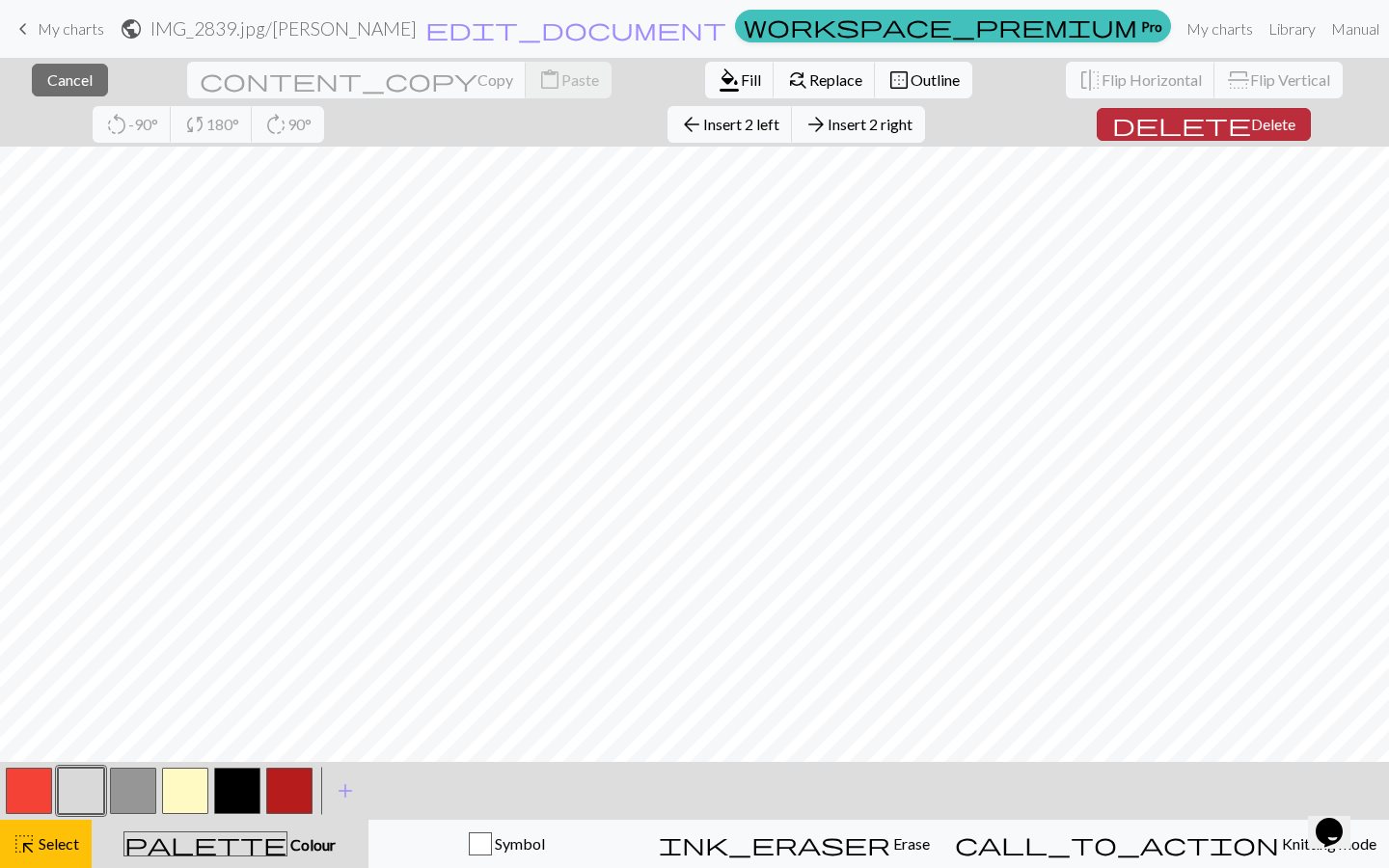 click on "Delete" at bounding box center [1273, 123] 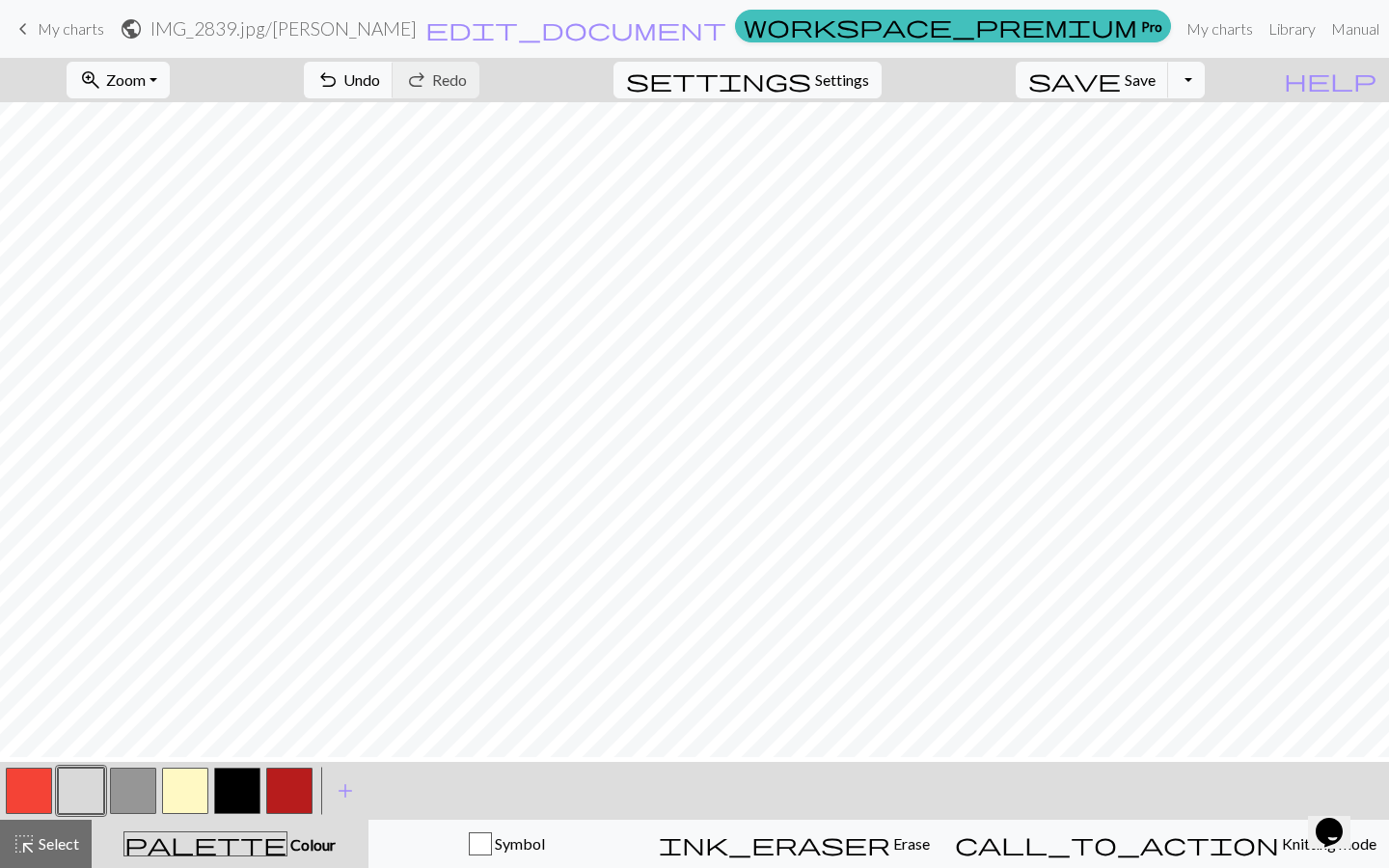 scroll, scrollTop: 0, scrollLeft: 0, axis: both 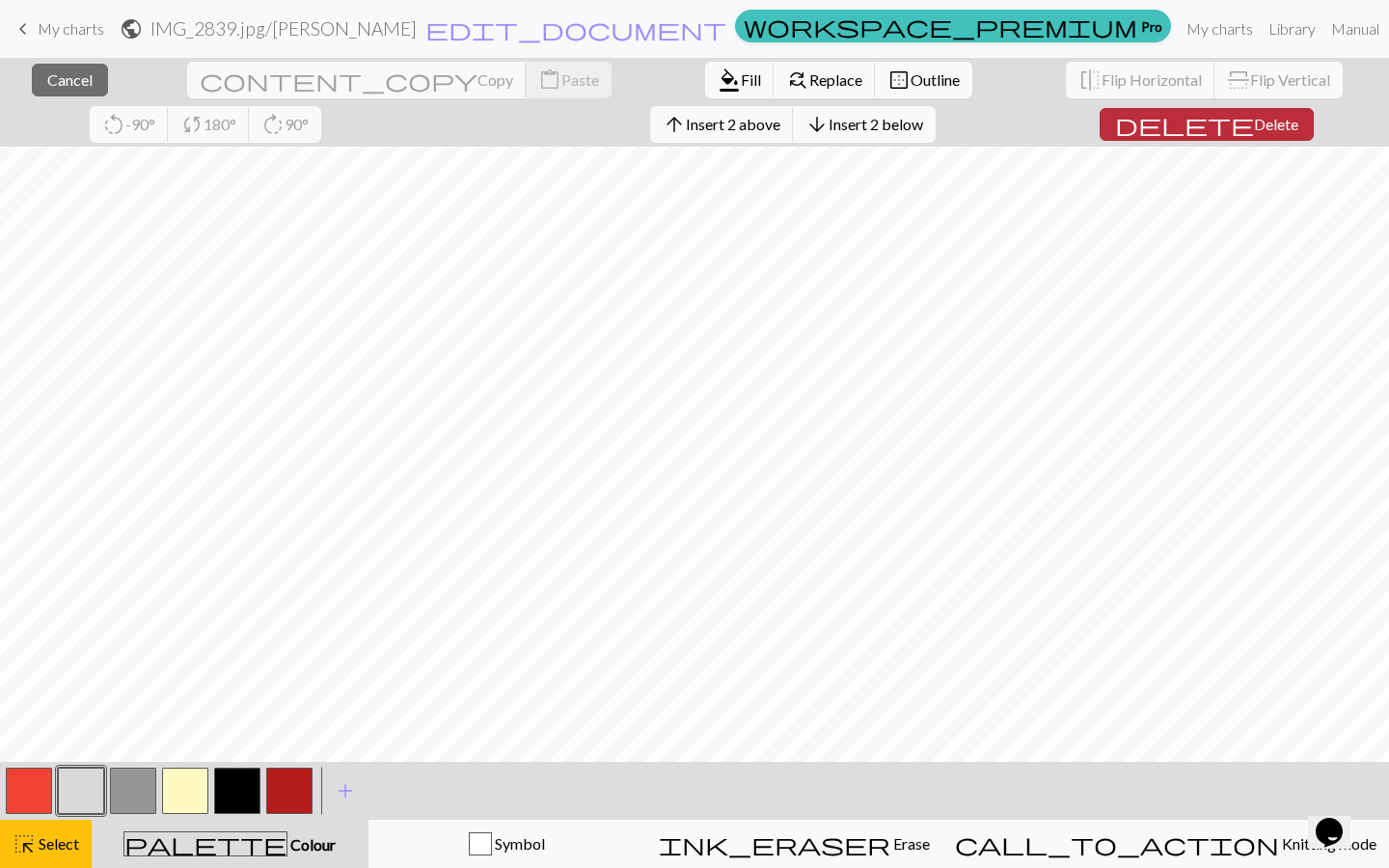 click on "Delete" at bounding box center [1276, 123] 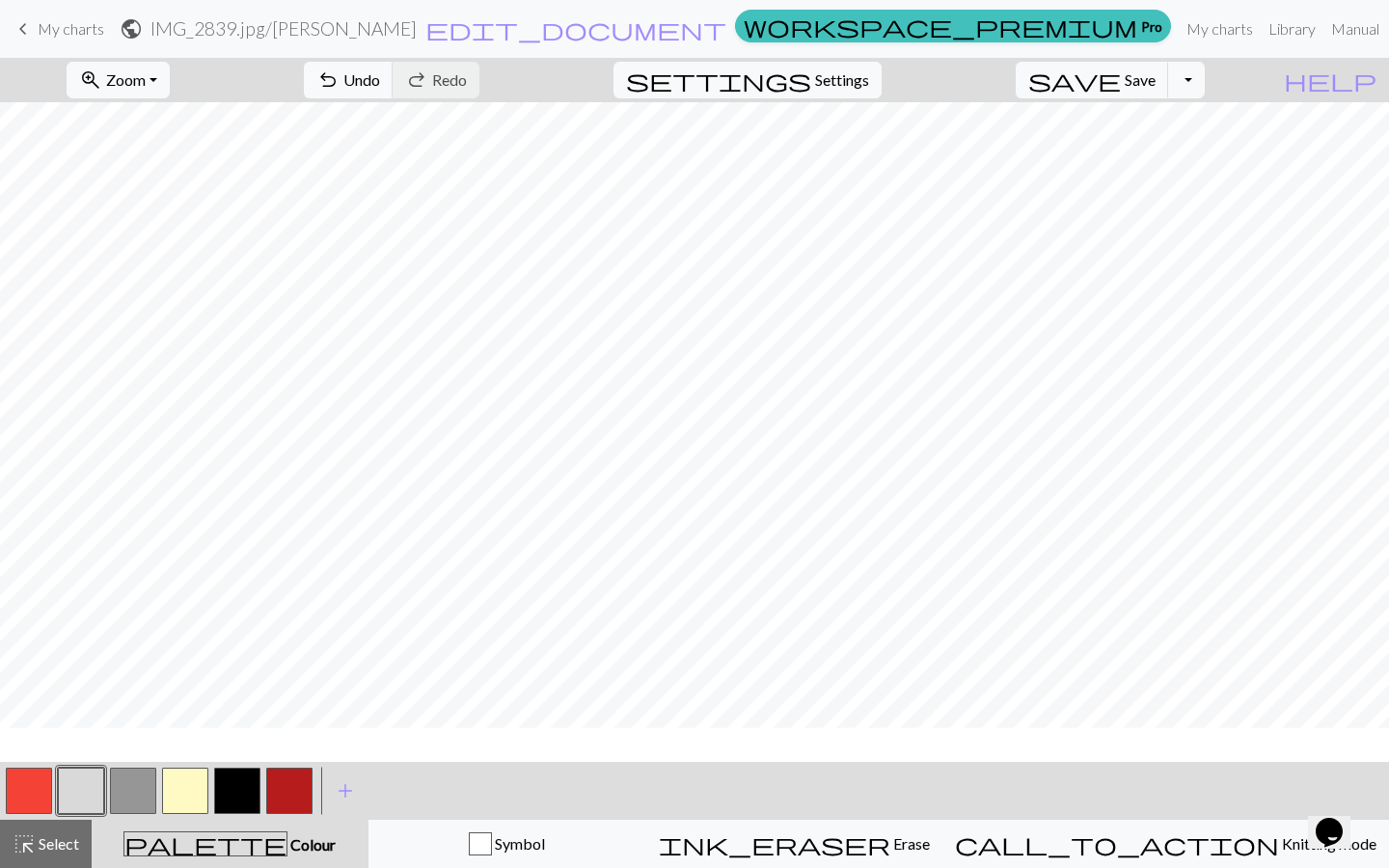 scroll, scrollTop: 3, scrollLeft: 0, axis: vertical 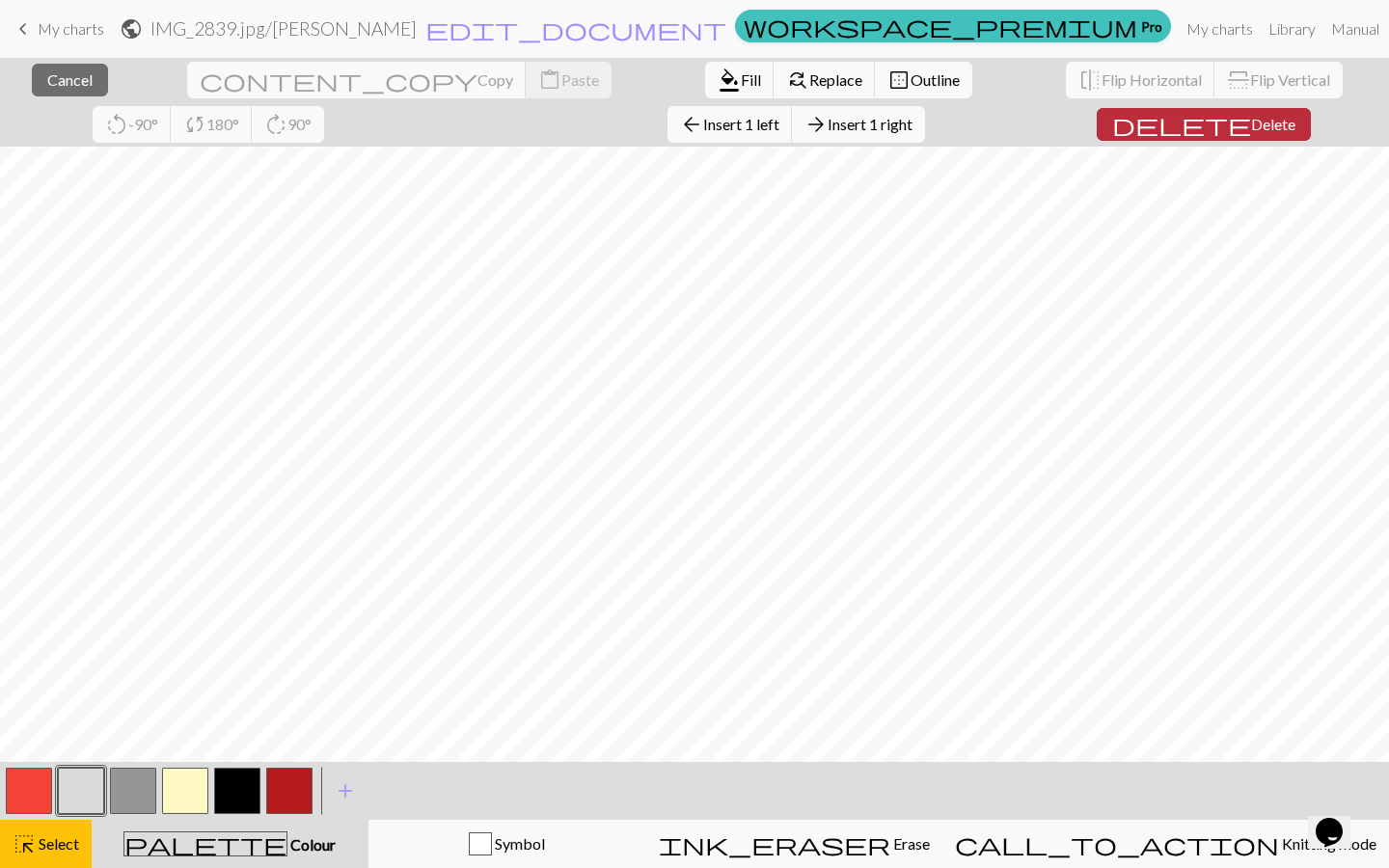 click on "Delete" at bounding box center (1273, 123) 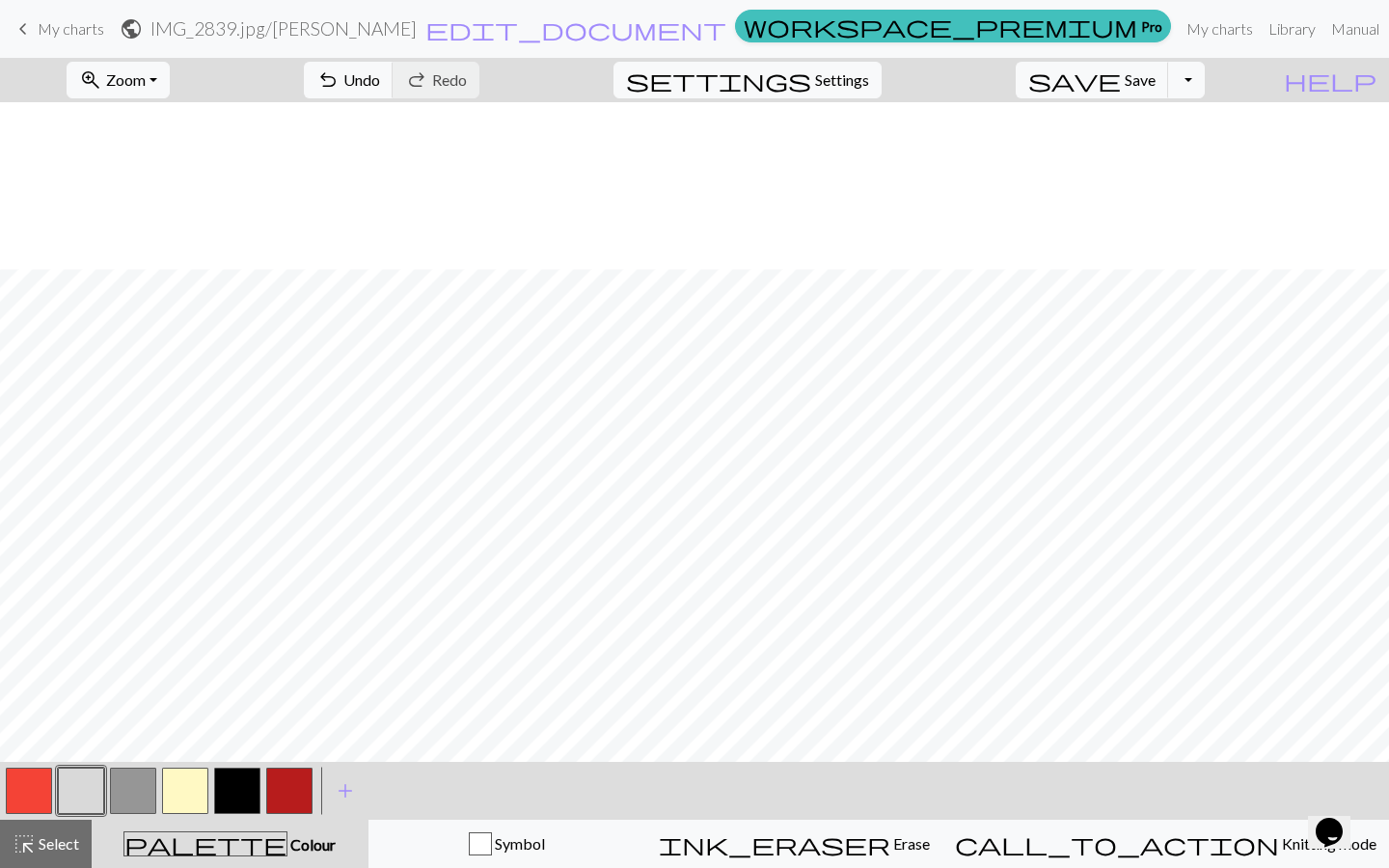 scroll, scrollTop: 349, scrollLeft: 0, axis: vertical 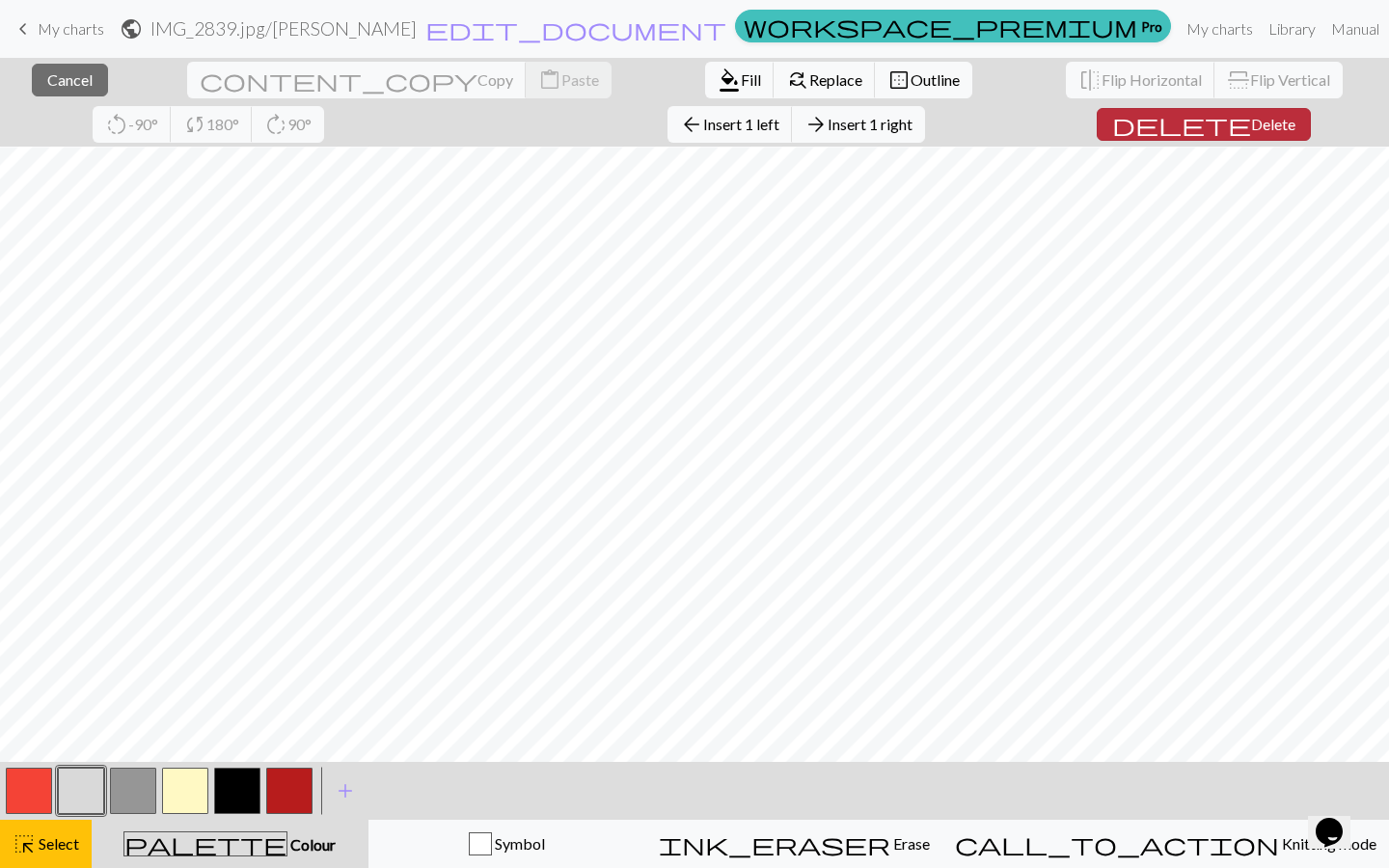 click on "Delete" at bounding box center [1273, 123] 